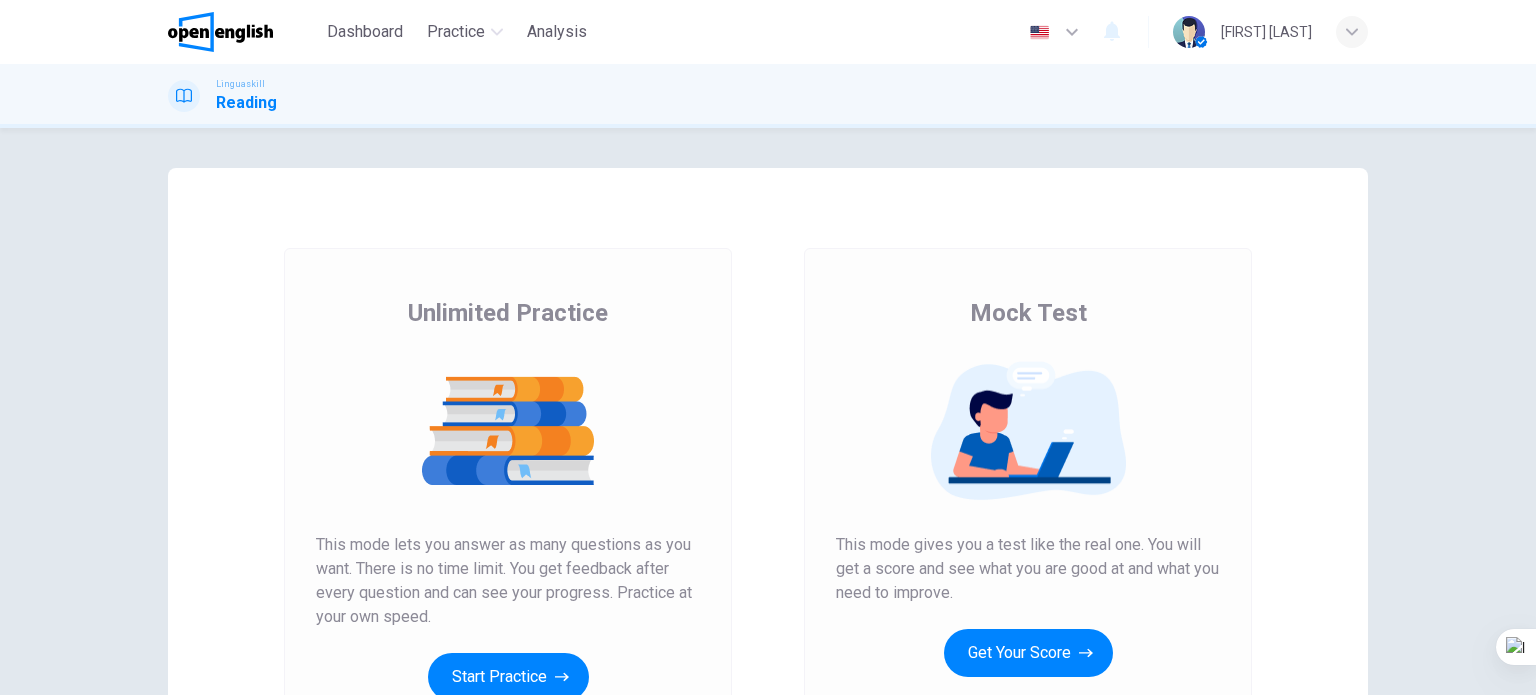 scroll, scrollTop: 0, scrollLeft: 0, axis: both 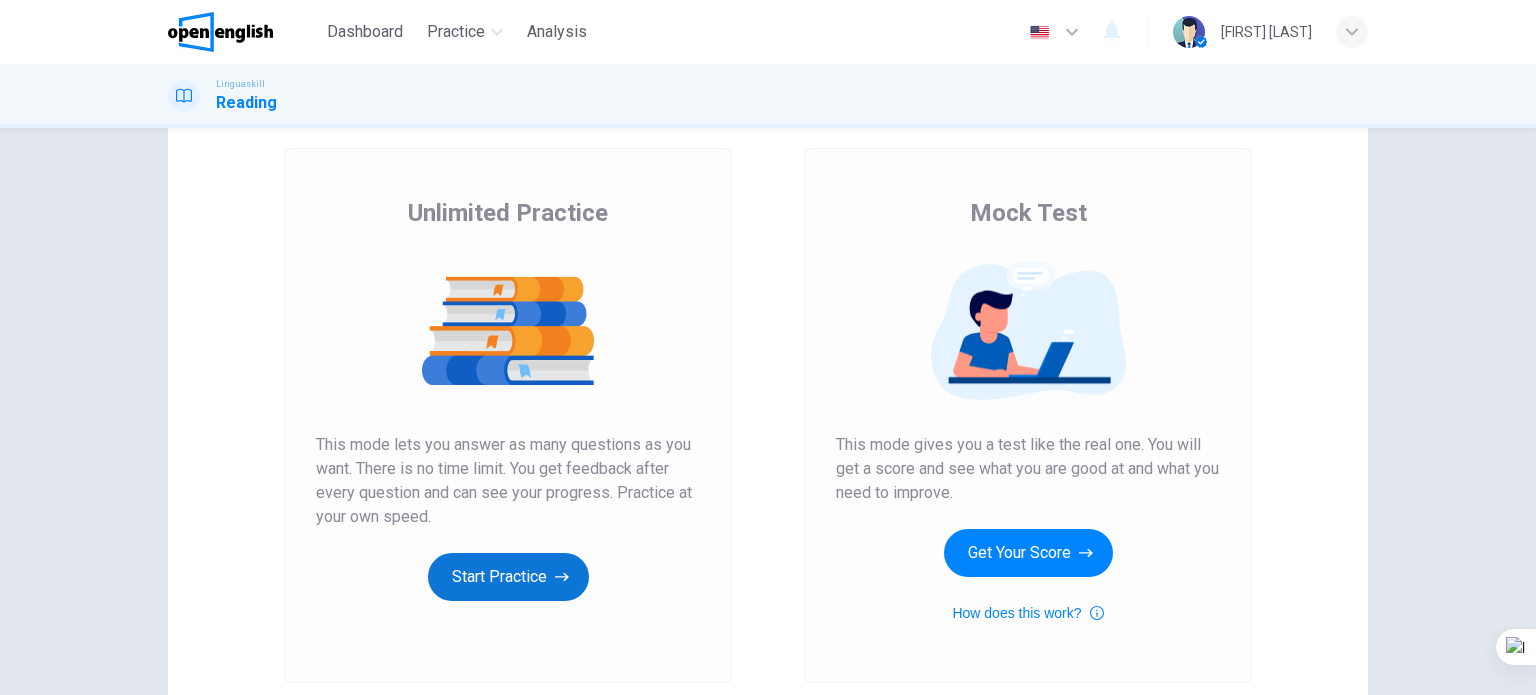 click on "Start Practice" at bounding box center (508, 577) 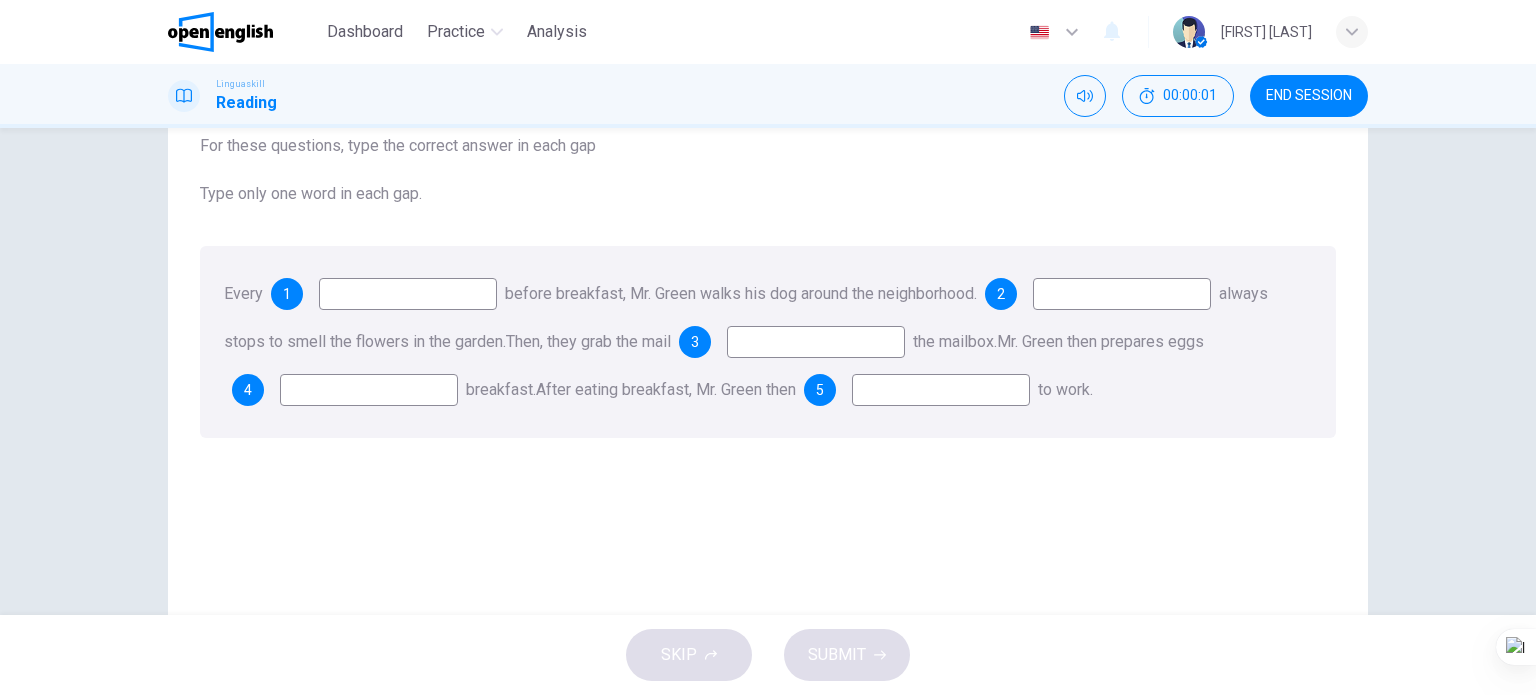 scroll, scrollTop: 100, scrollLeft: 0, axis: vertical 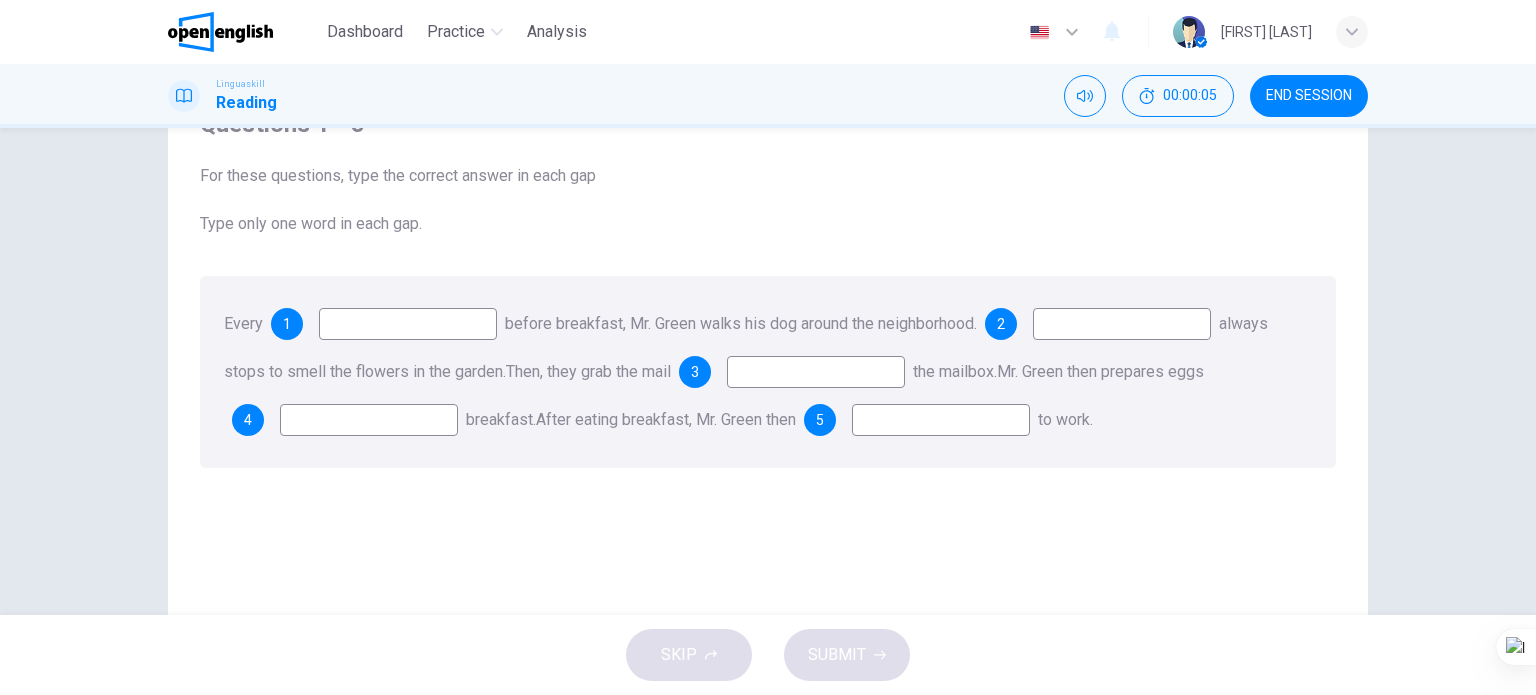 click at bounding box center (408, 324) 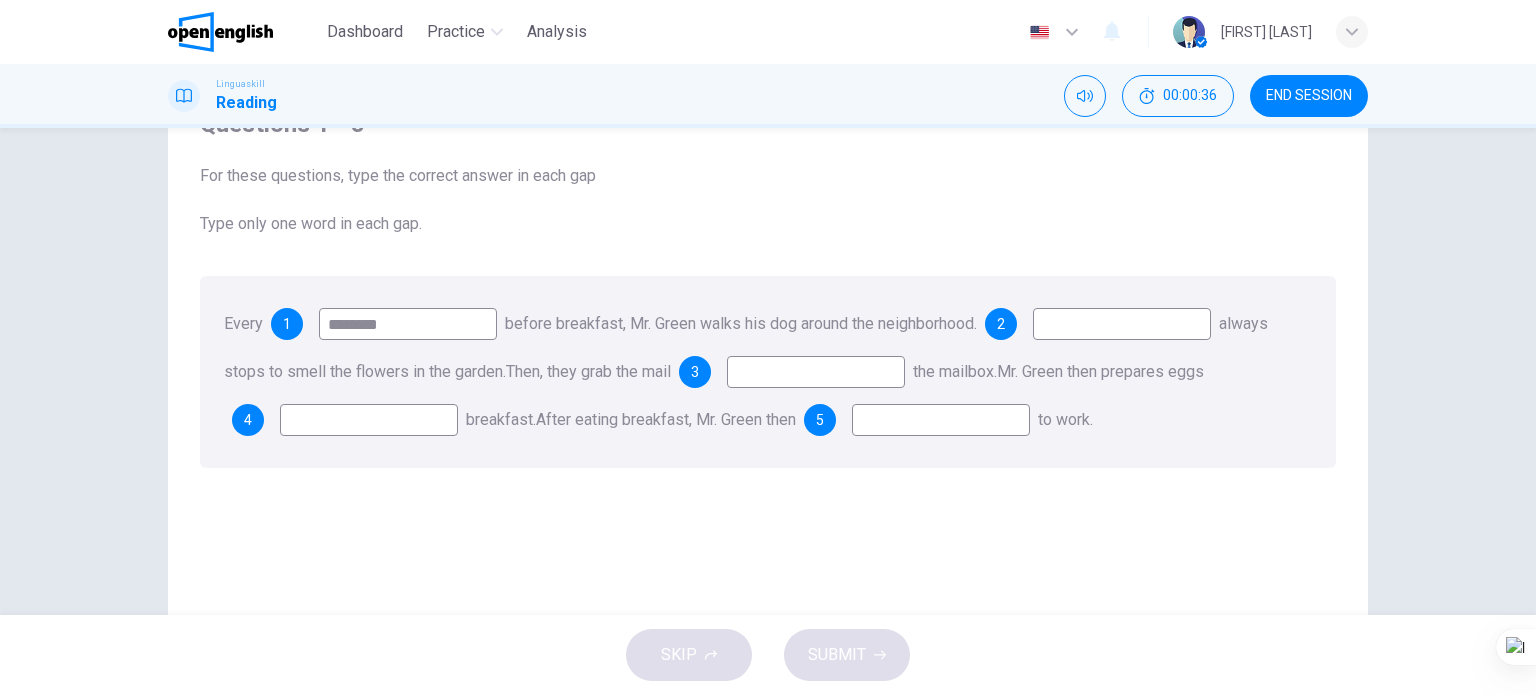 type on "********" 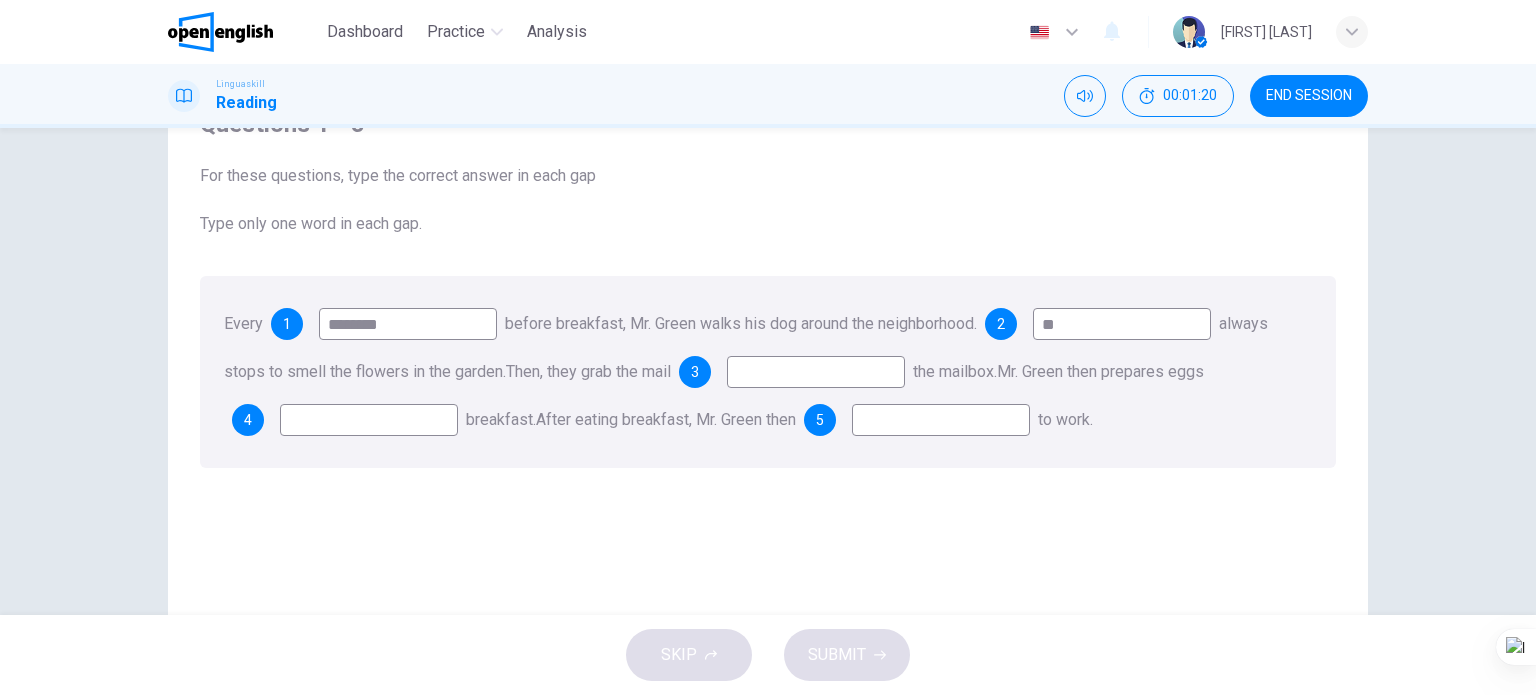type on "**" 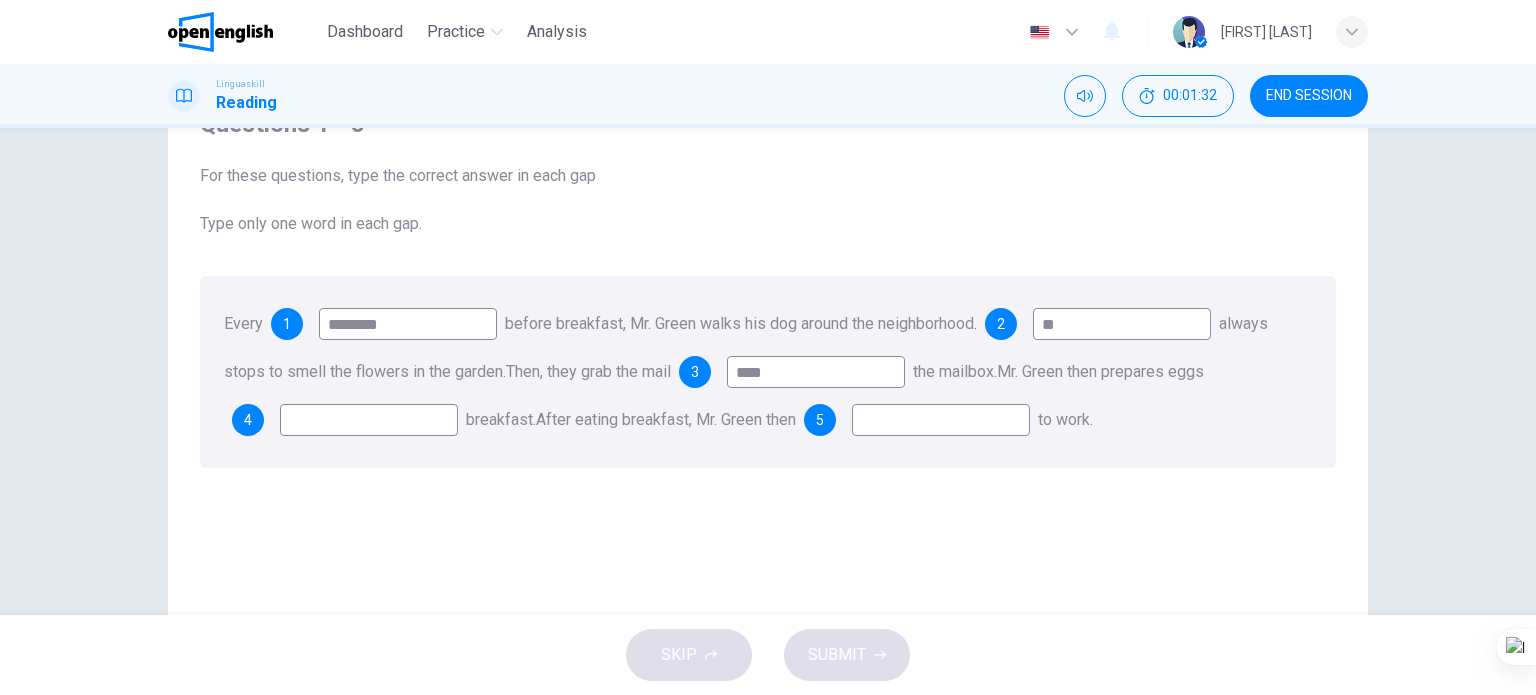 type on "****" 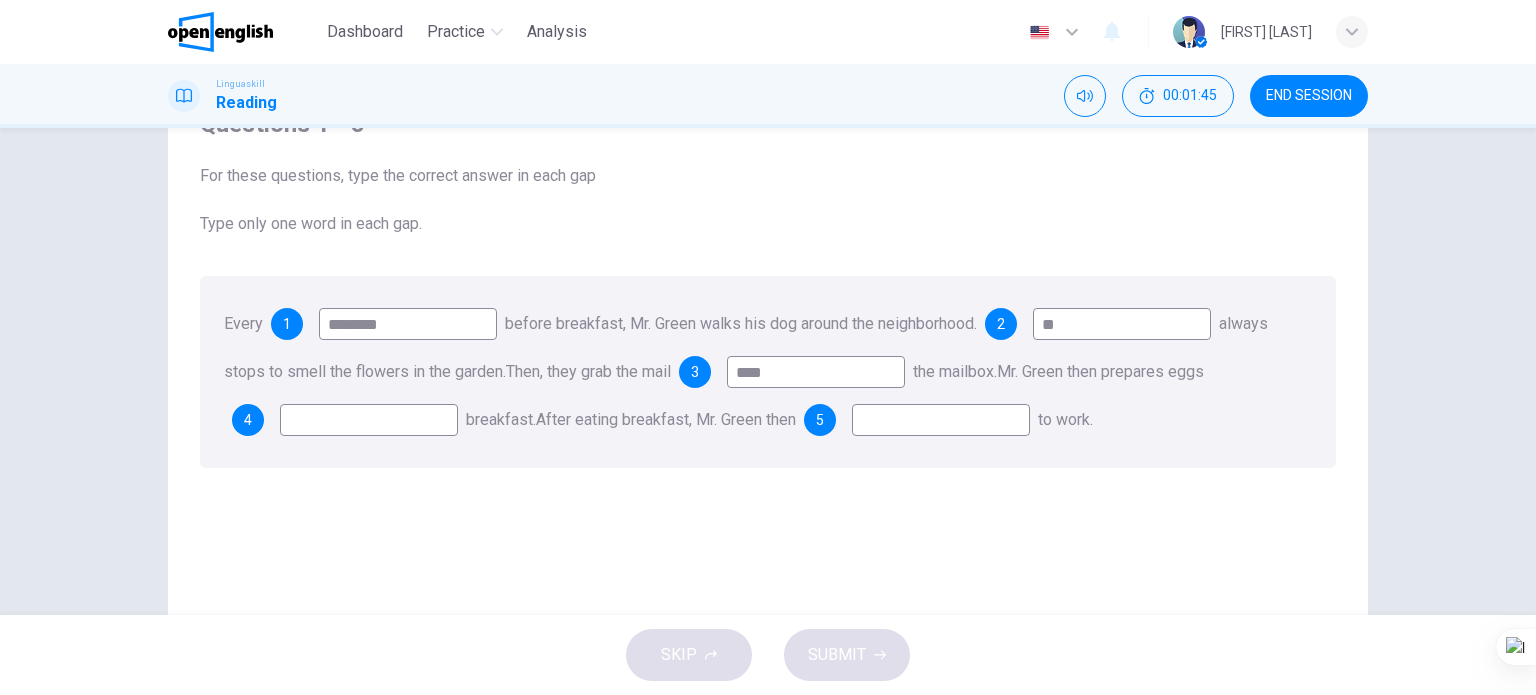 click at bounding box center [941, 420] 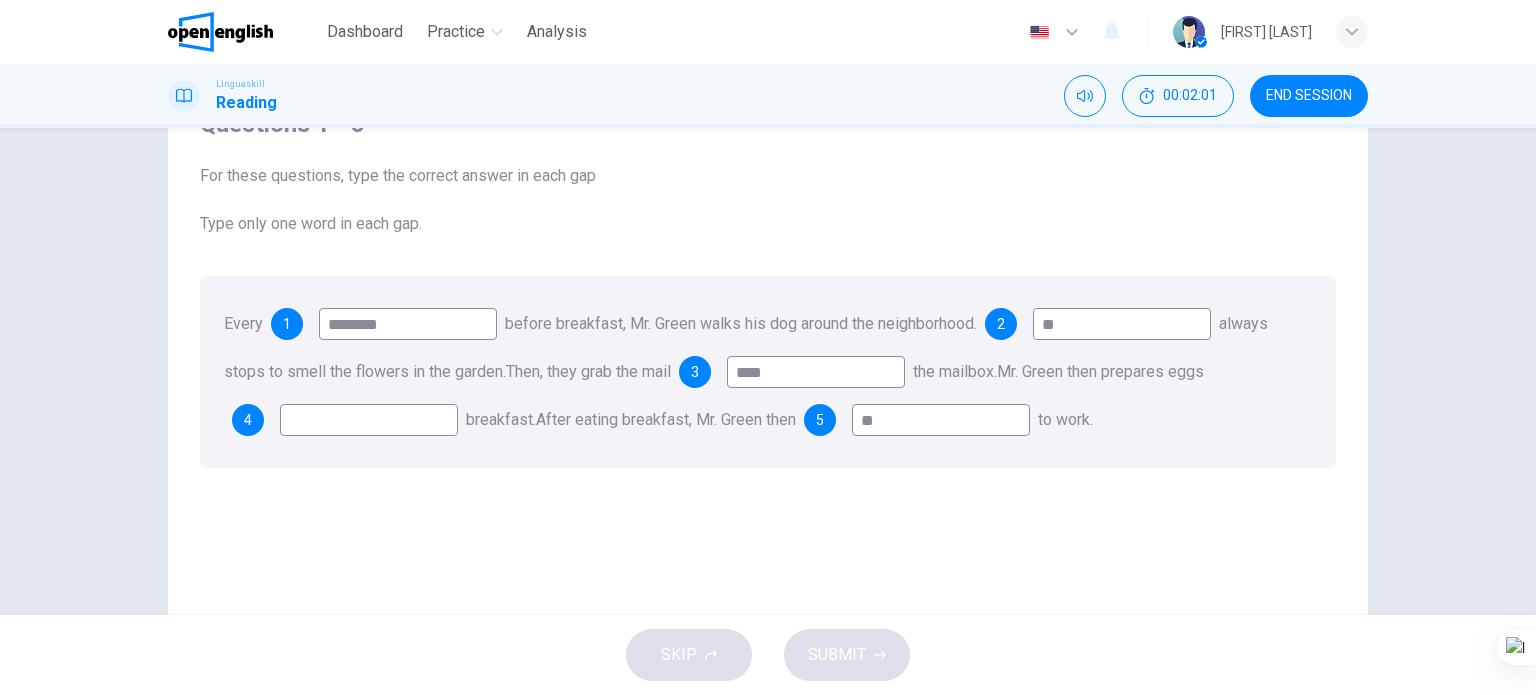 type on "*" 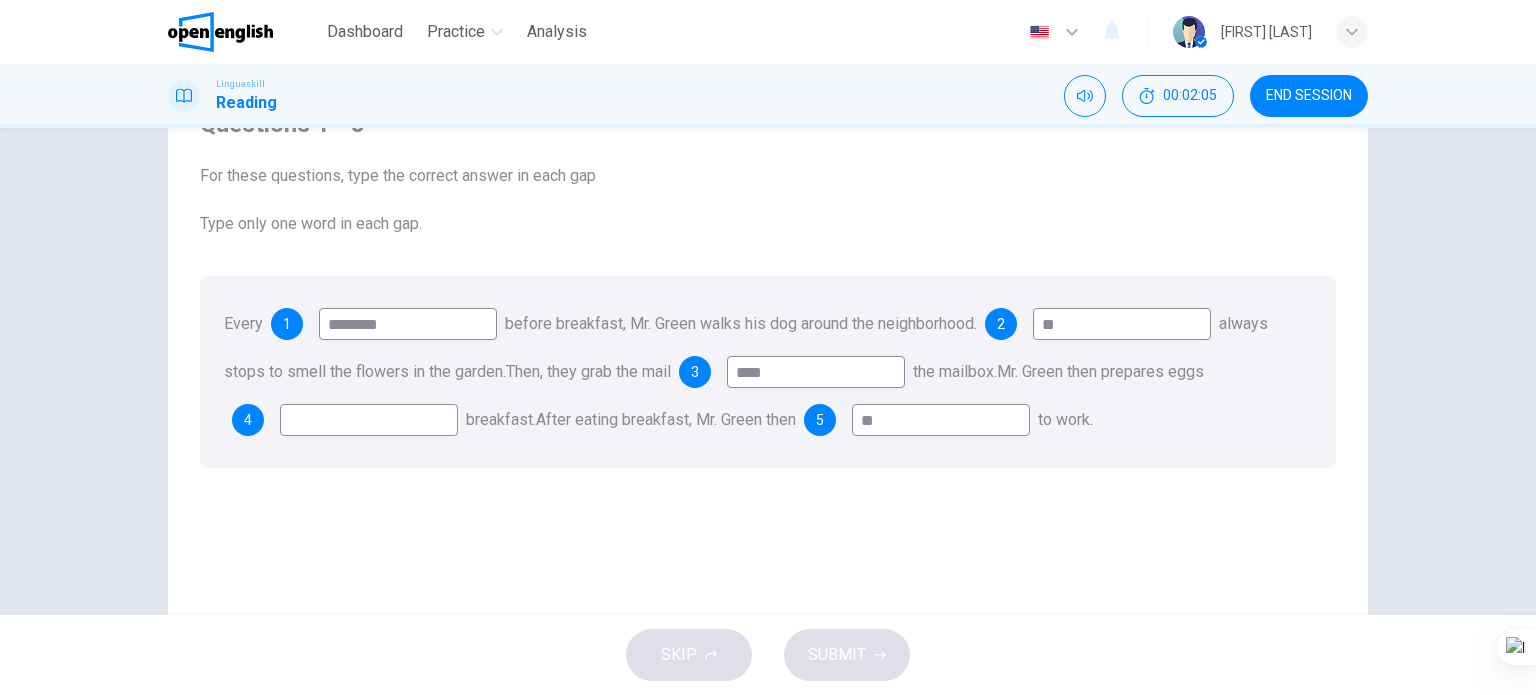 type on "**" 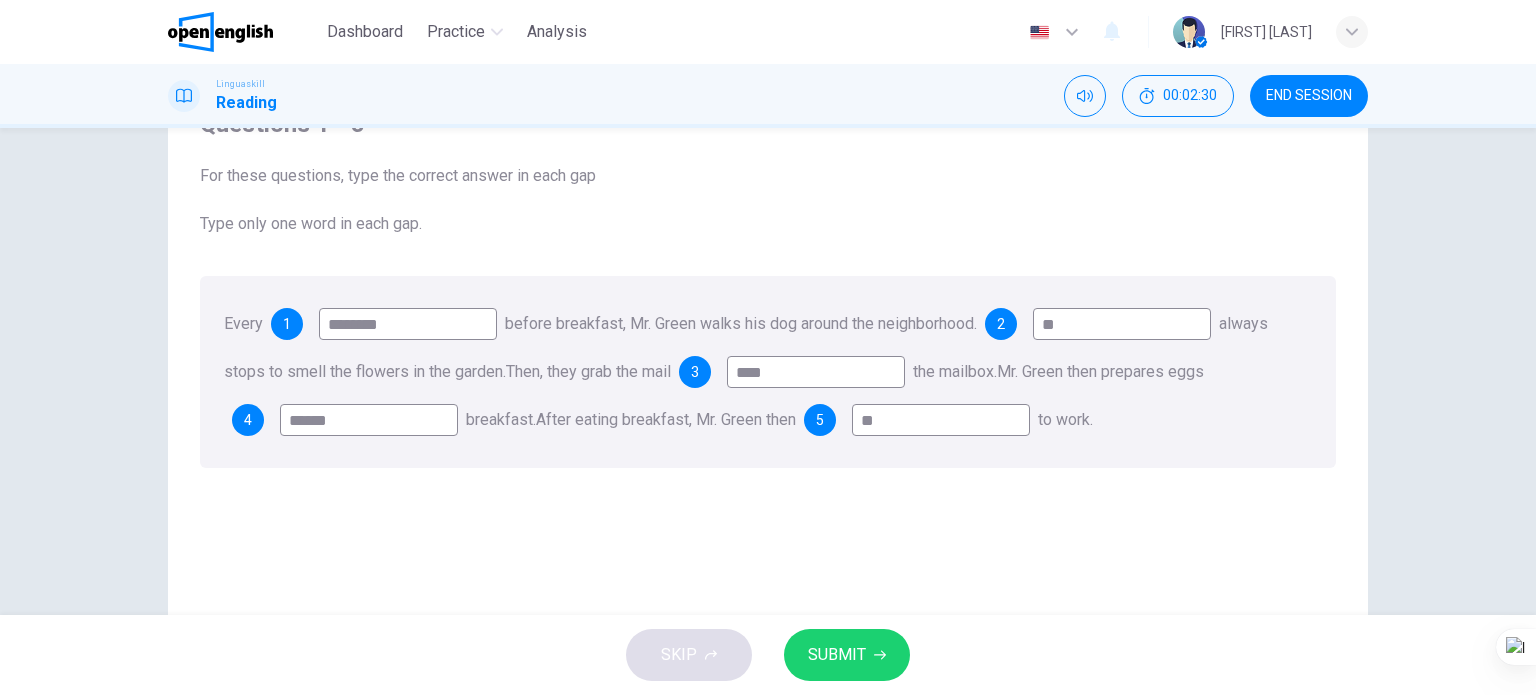 type on "******" 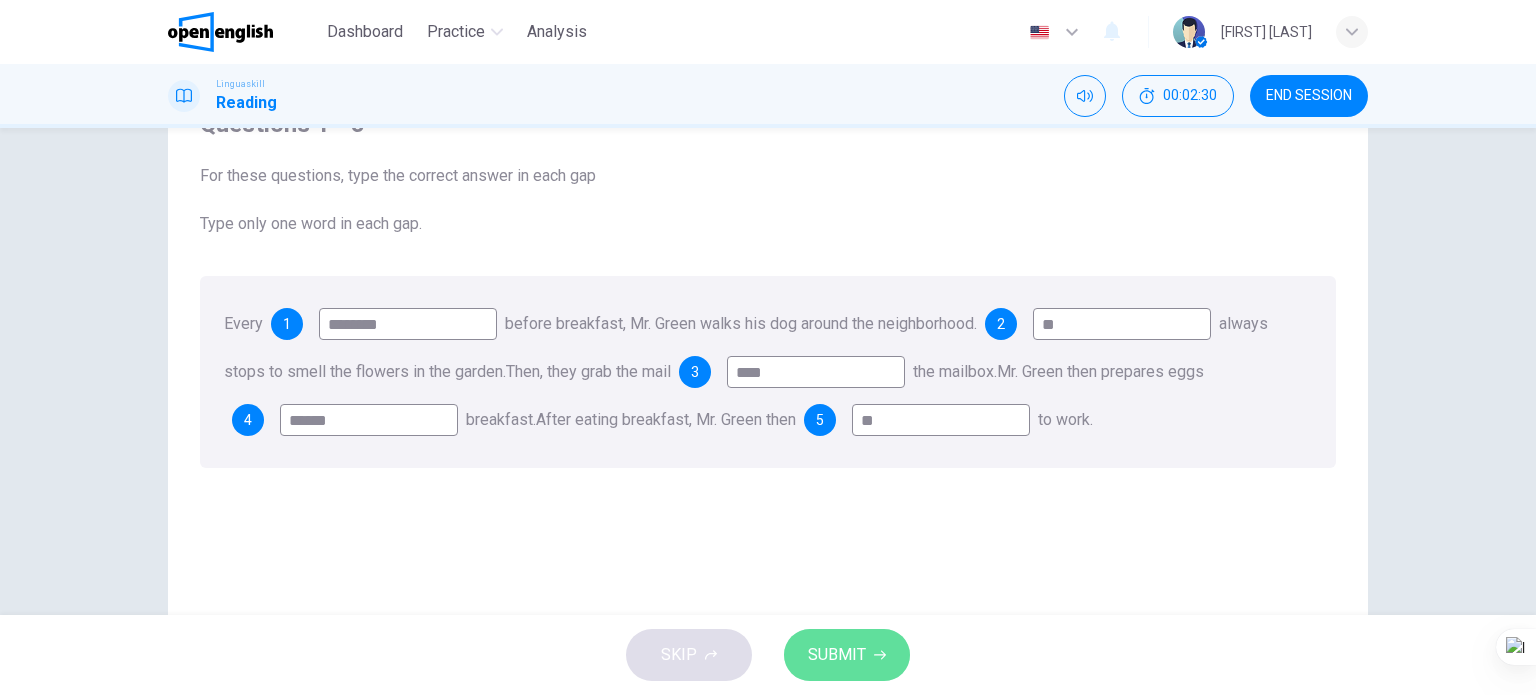 click on "SUBMIT" at bounding box center (847, 655) 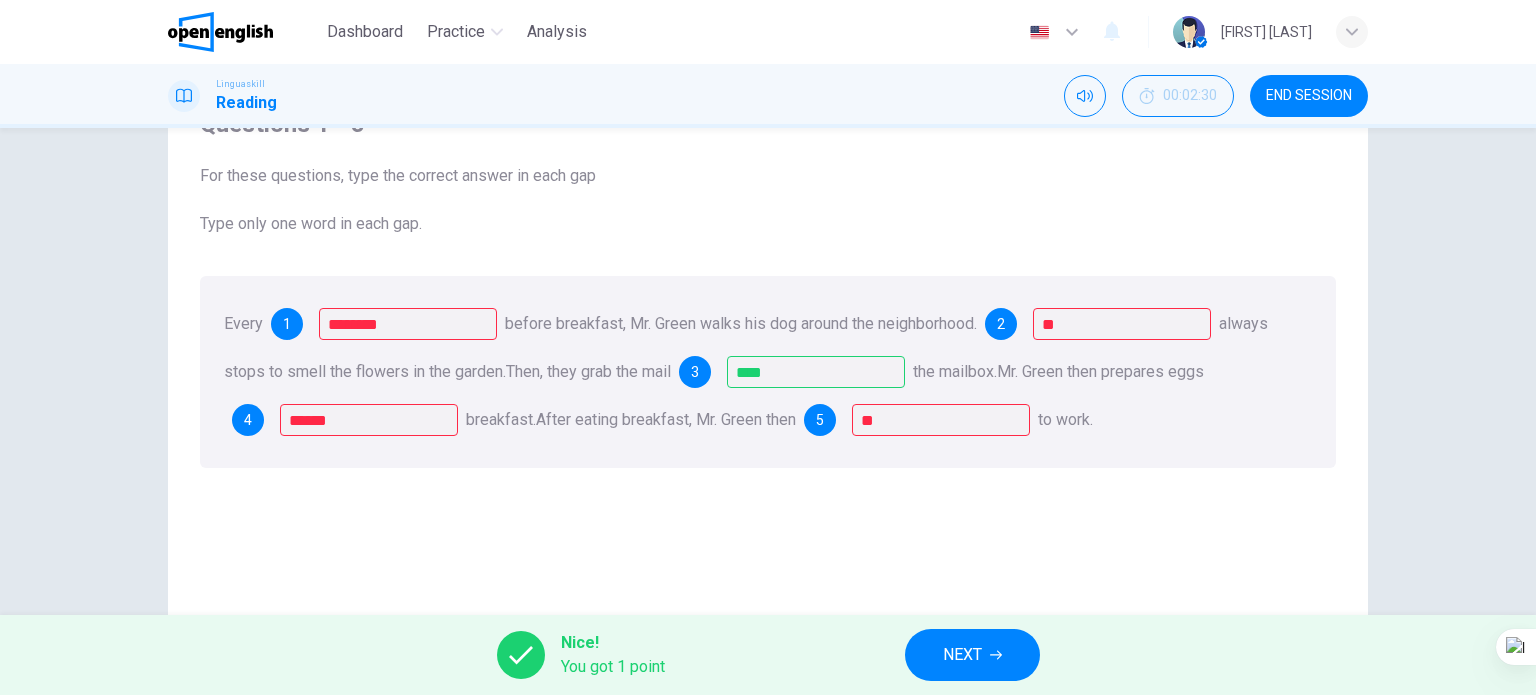 click on "NEXT" at bounding box center (962, 655) 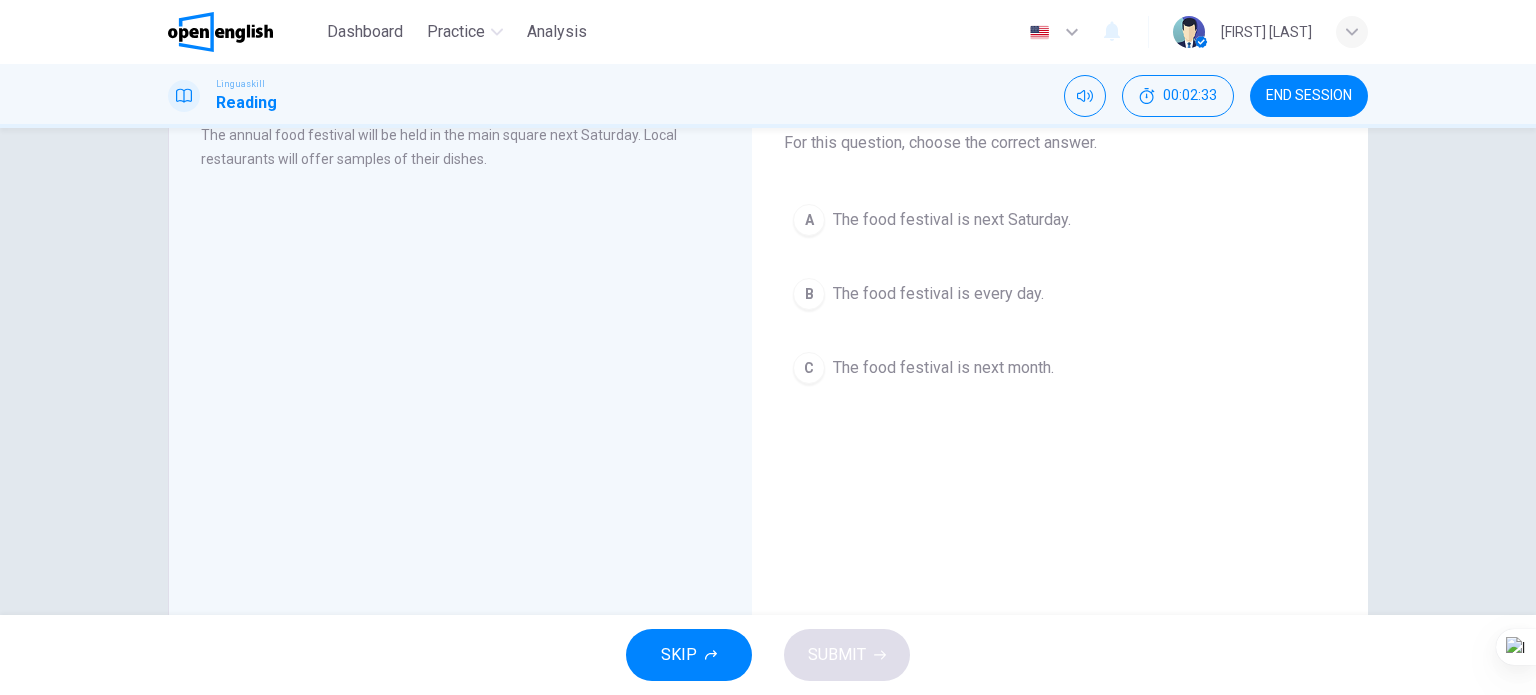 scroll, scrollTop: 0, scrollLeft: 0, axis: both 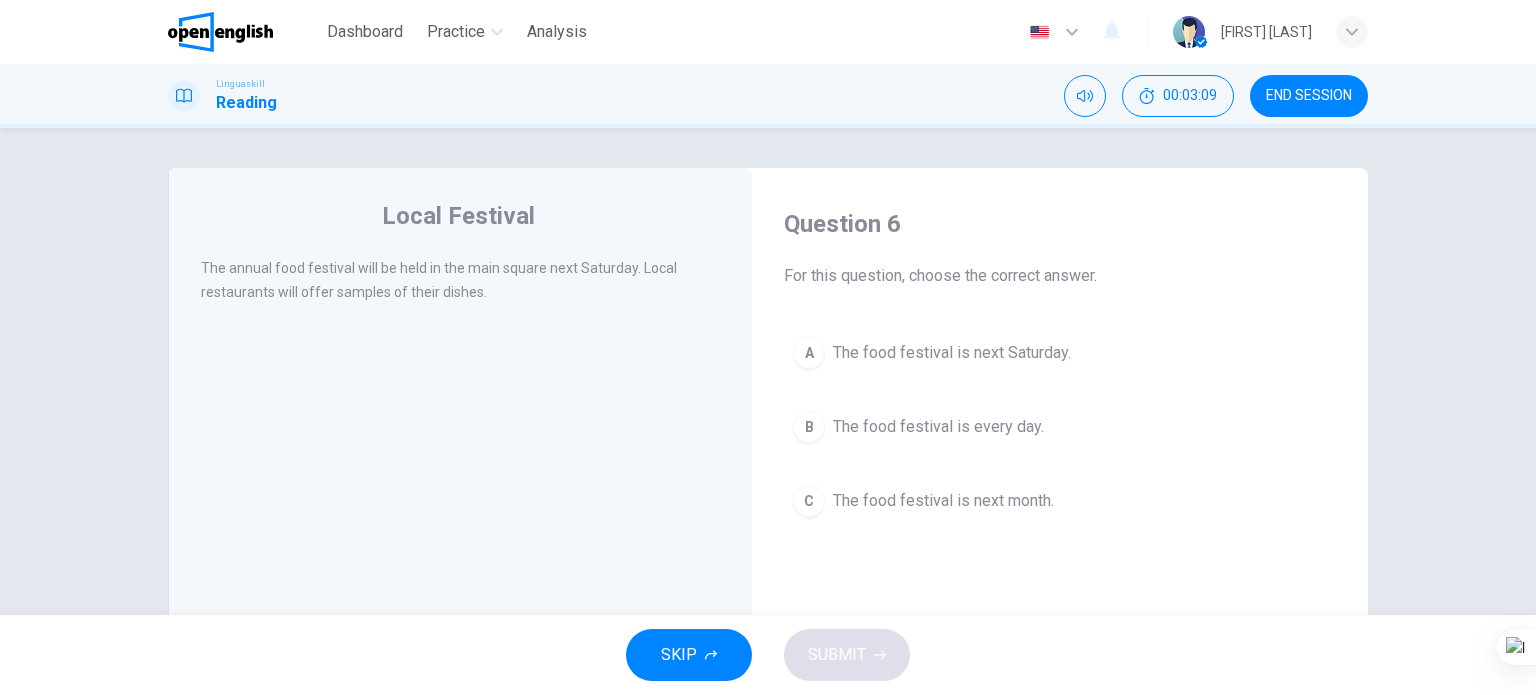click on "The food festival is next Saturday." at bounding box center (952, 353) 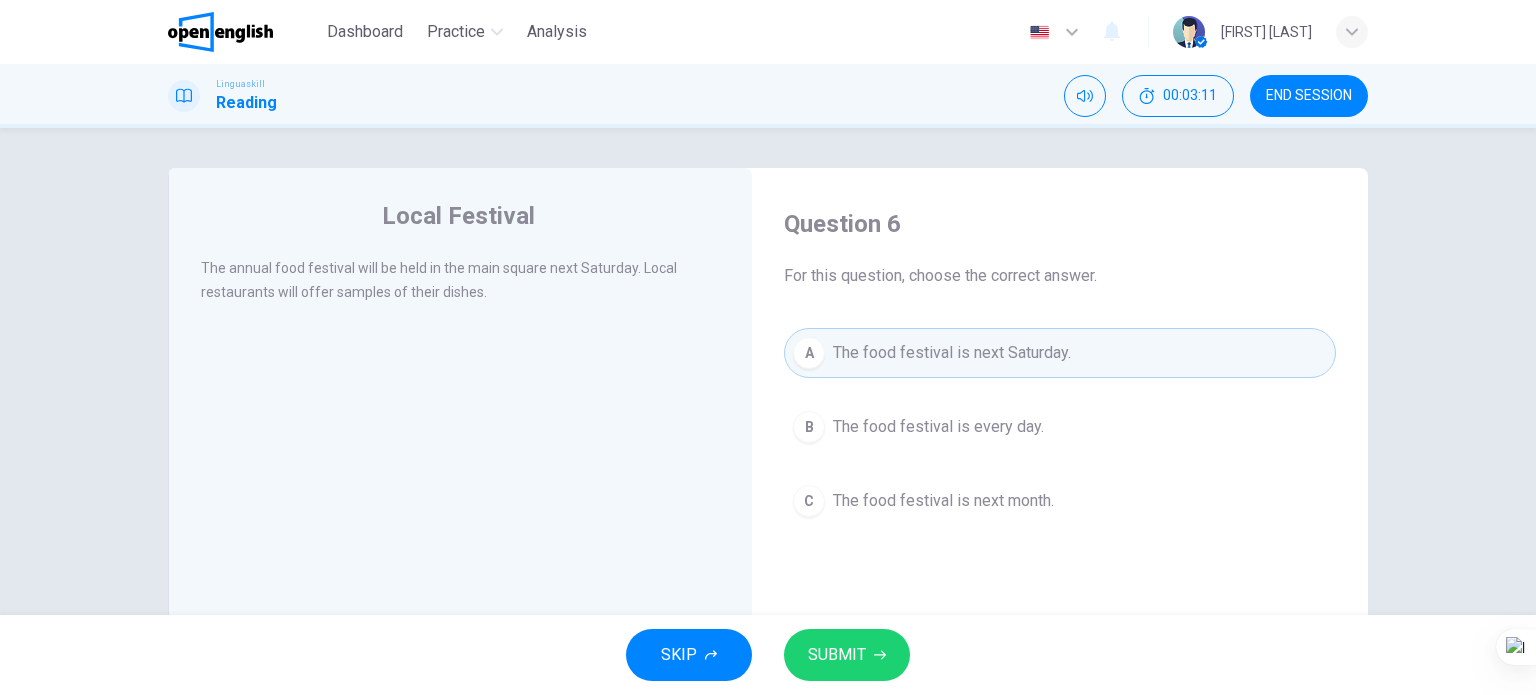 click on "SUBMIT" at bounding box center [837, 655] 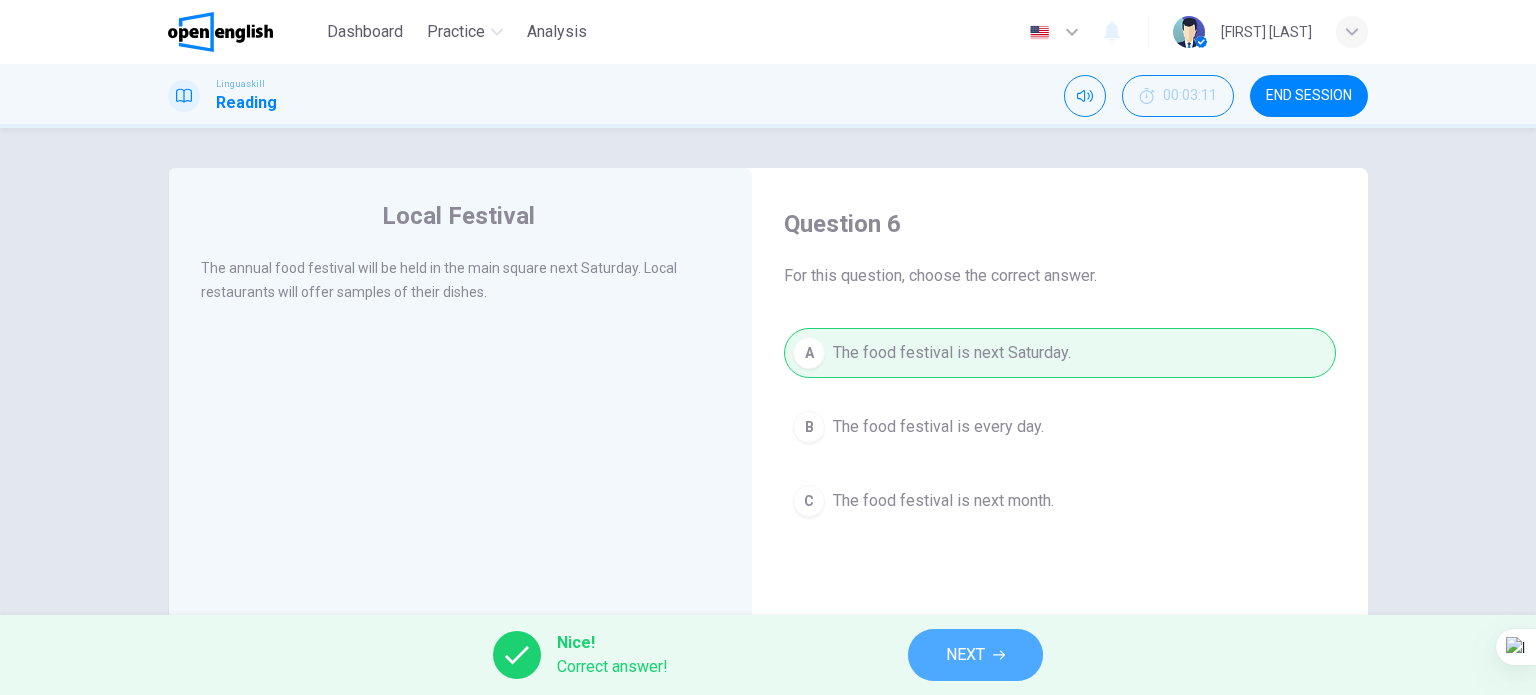 click on "NEXT" at bounding box center [975, 655] 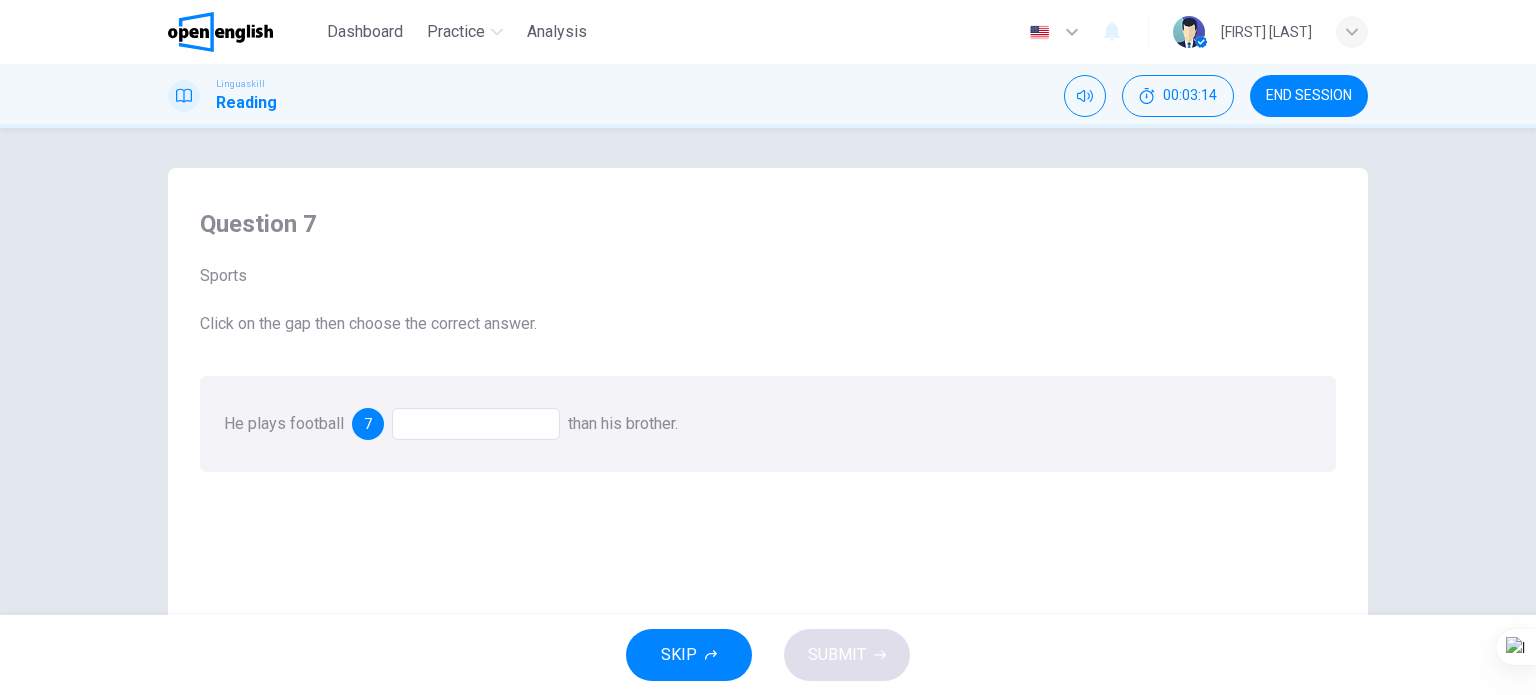 click at bounding box center [476, 424] 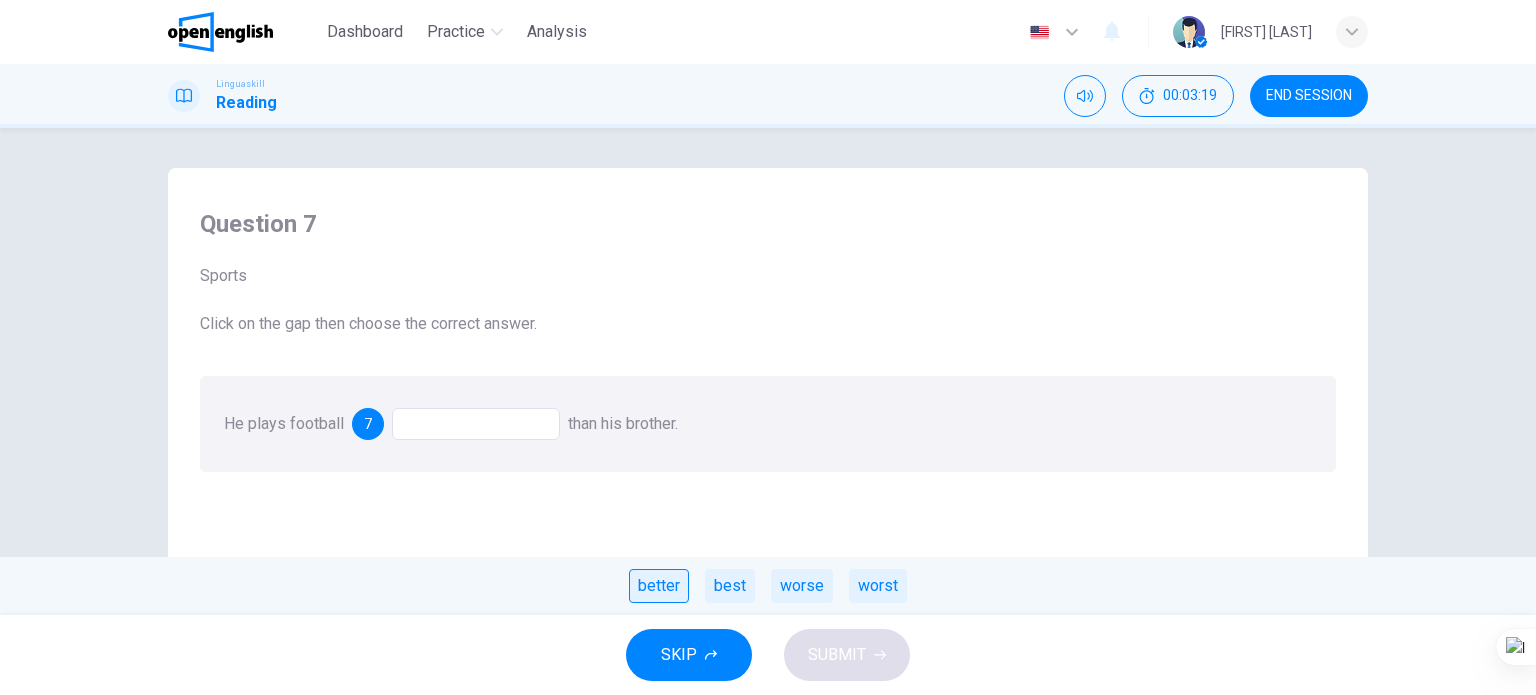 click on "better" at bounding box center (659, 586) 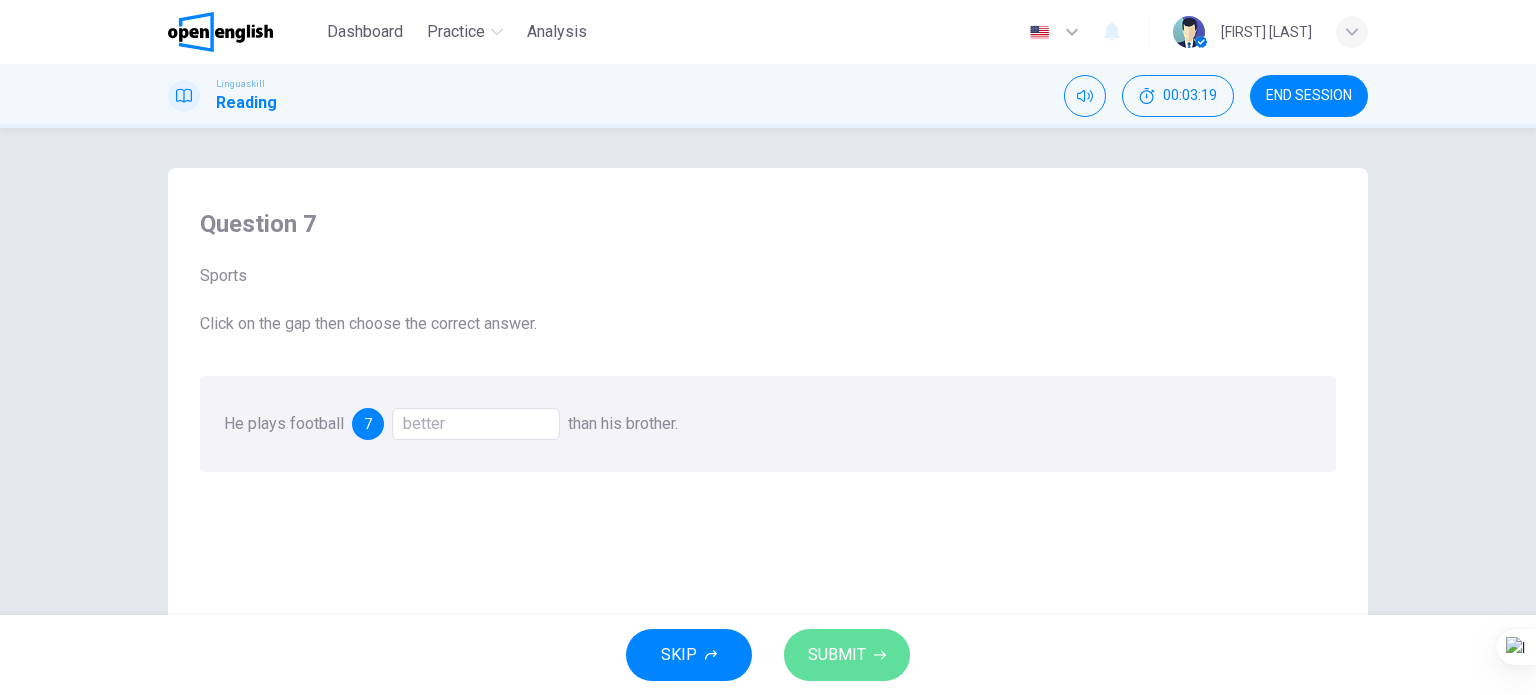 click on "SUBMIT" at bounding box center [847, 655] 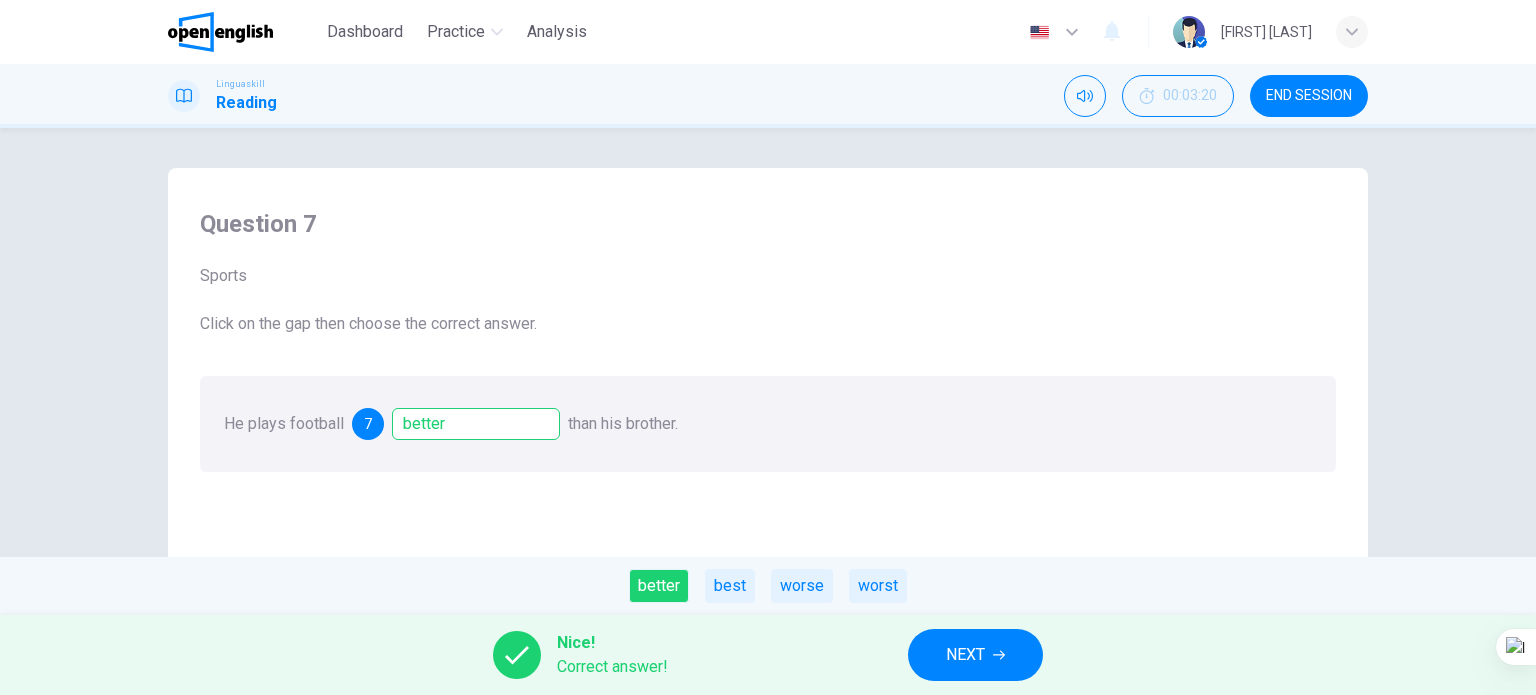 click on "NEXT" at bounding box center (975, 655) 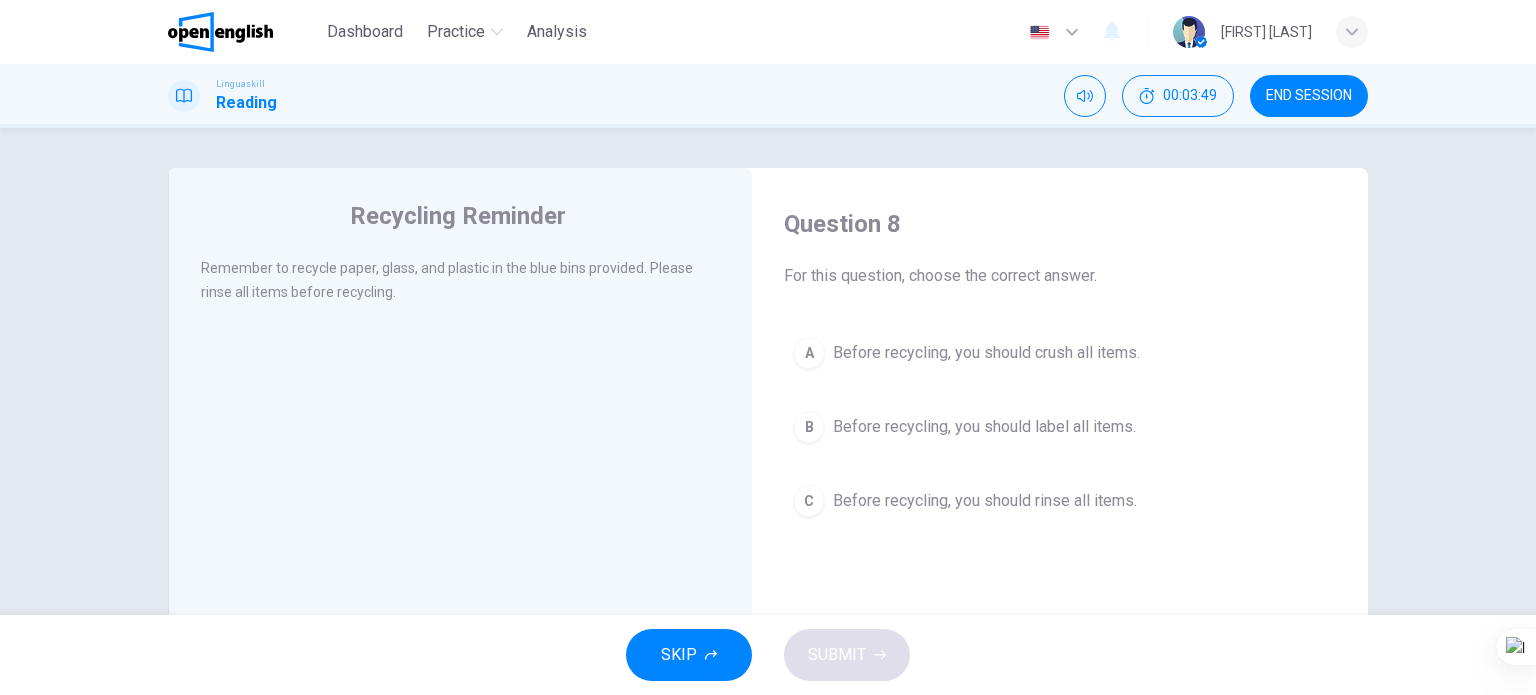 click on "Before recycling, you should label all items." at bounding box center (984, 427) 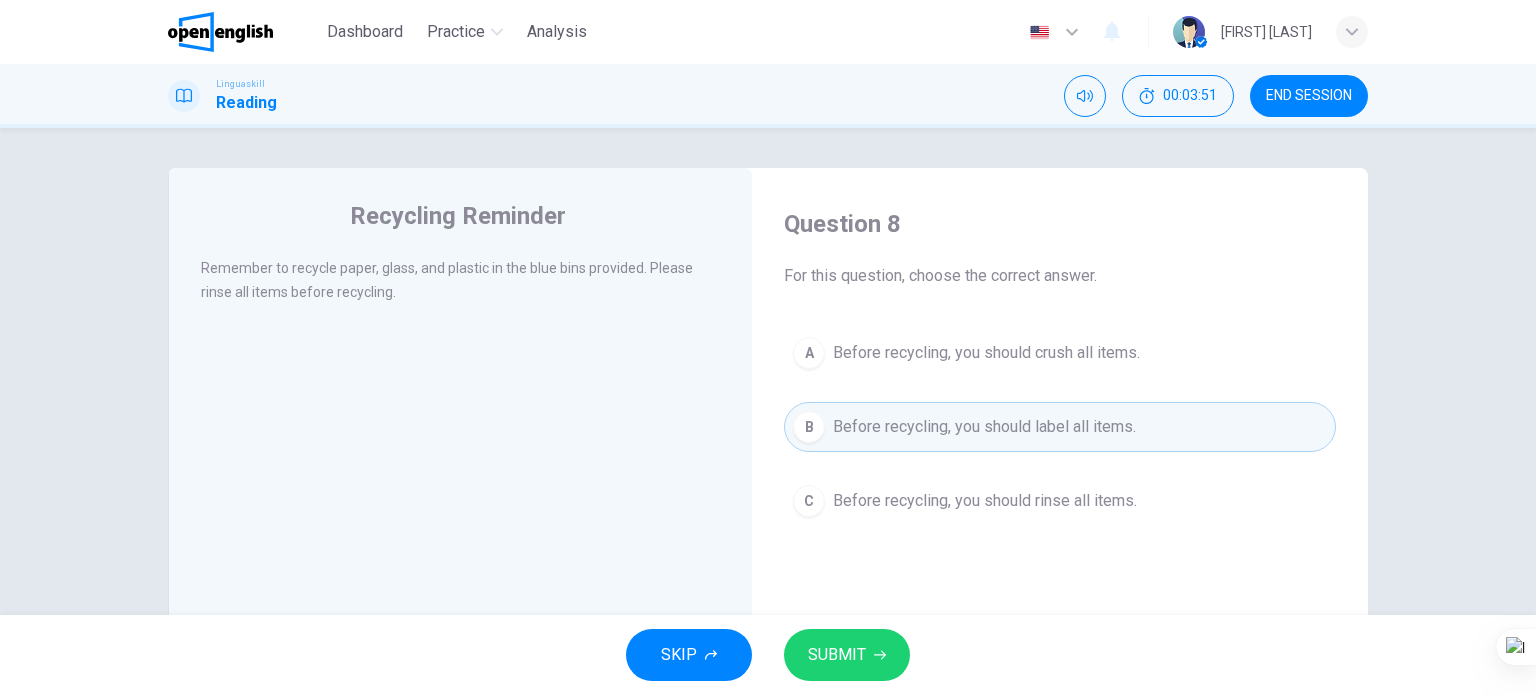 click on "SUBMIT" at bounding box center [837, 655] 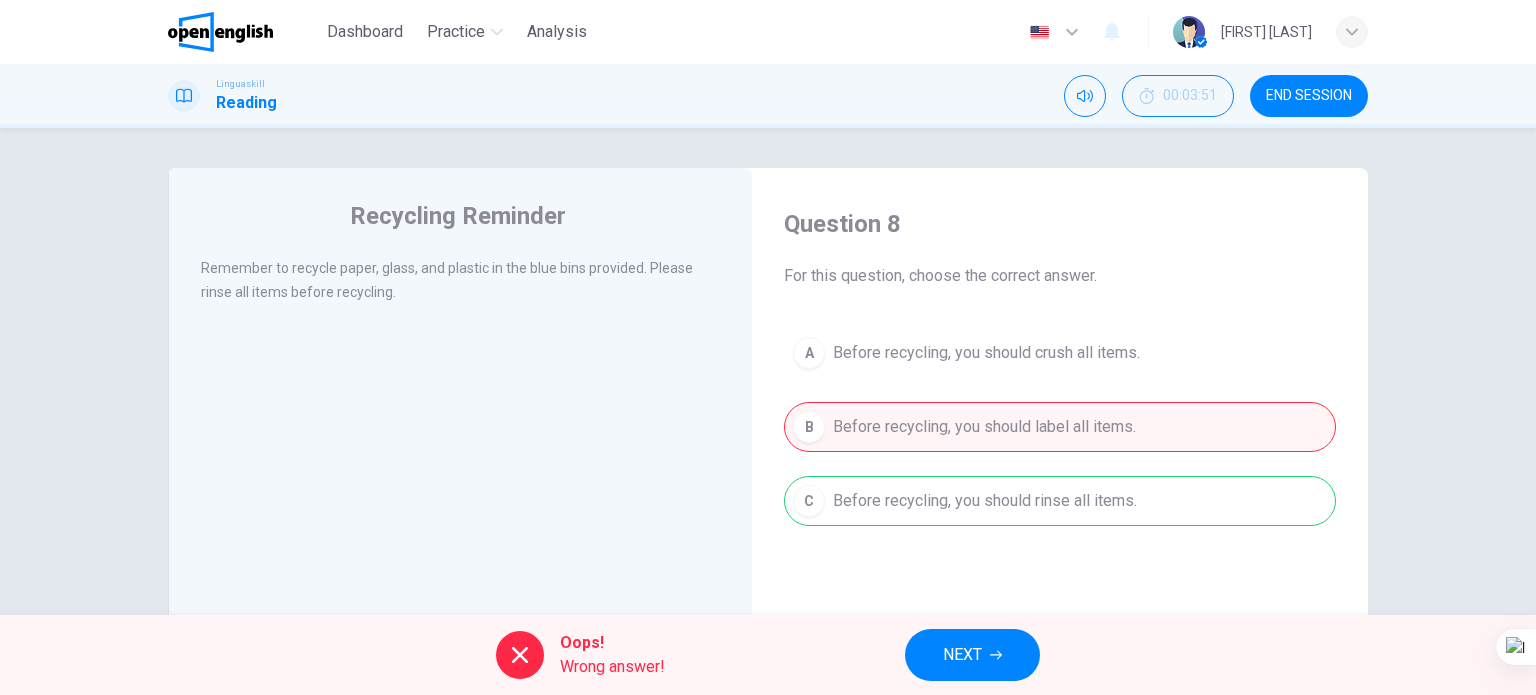 click on "NEXT" at bounding box center (962, 655) 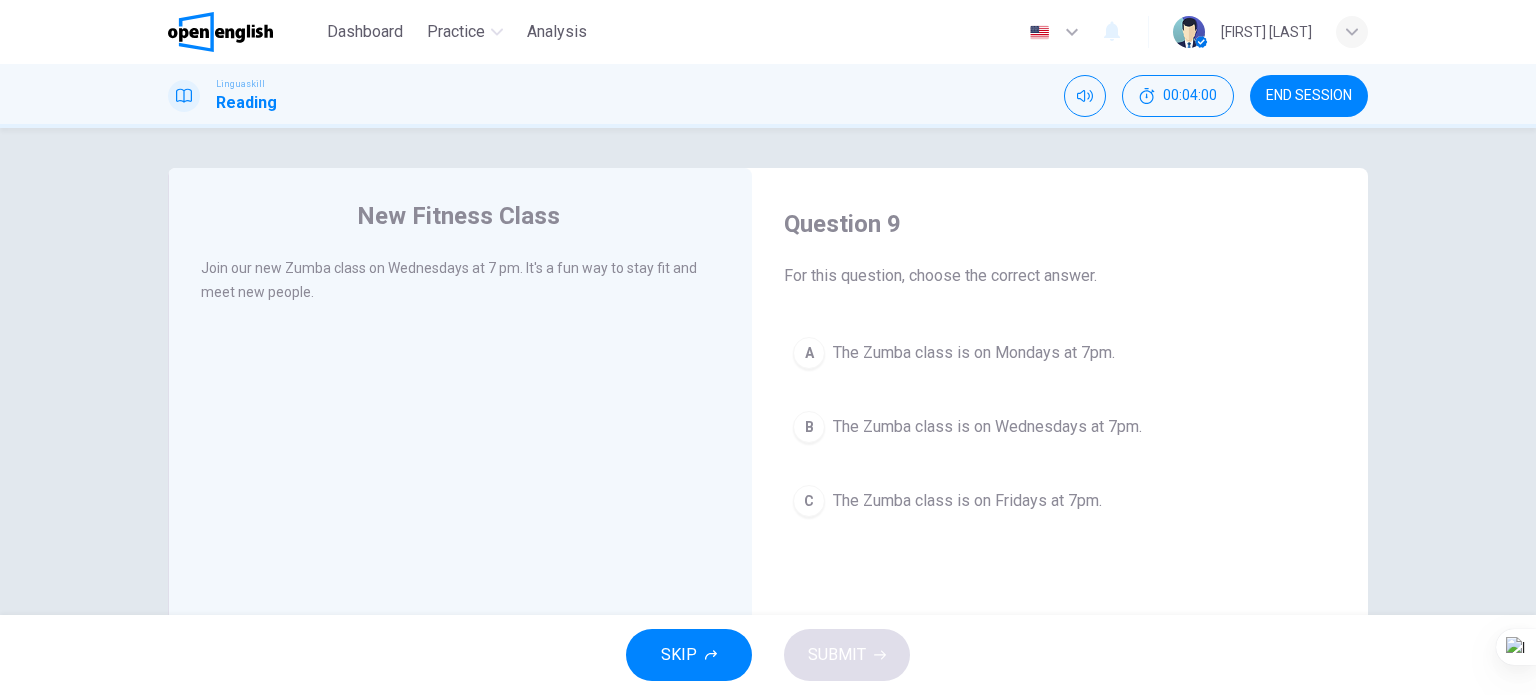 click on "The Zumba class is on Wednesdays at 7pm." at bounding box center [987, 427] 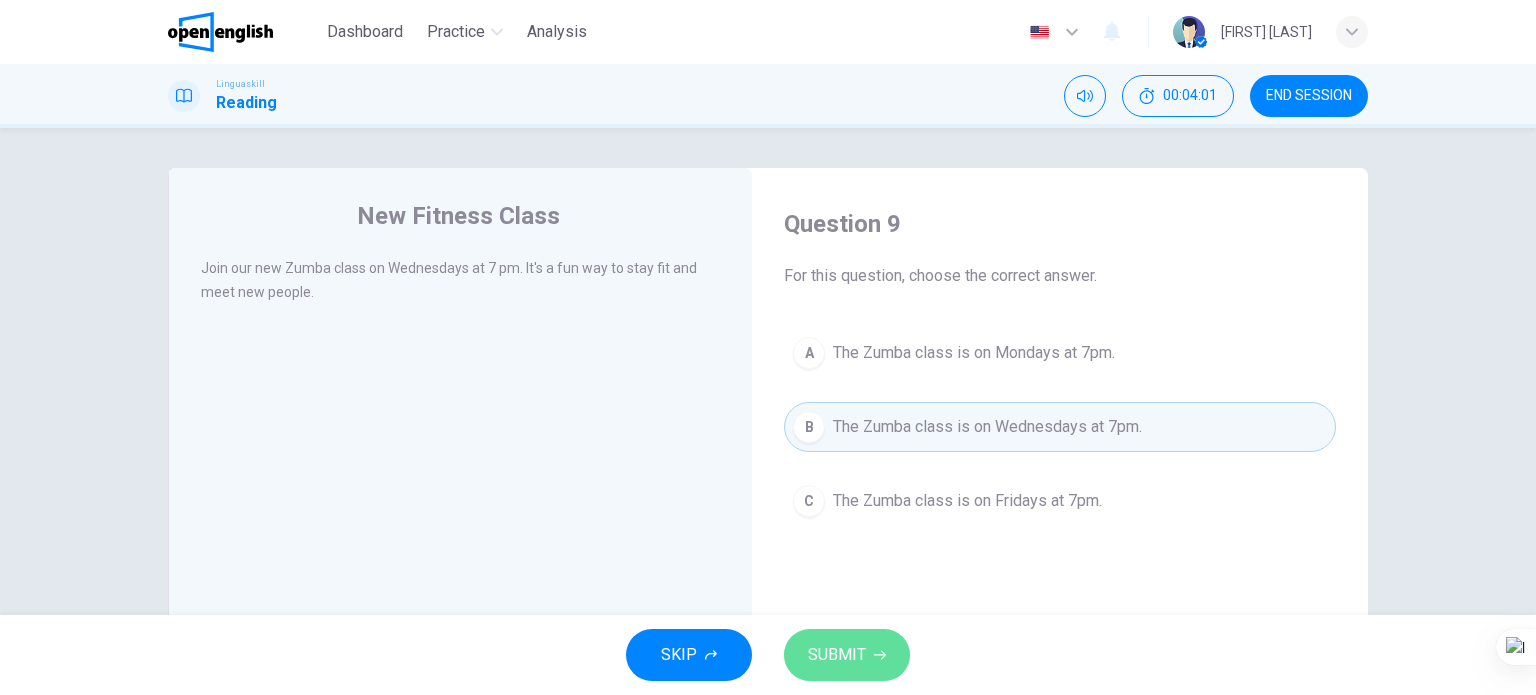 click on "SUBMIT" at bounding box center [837, 655] 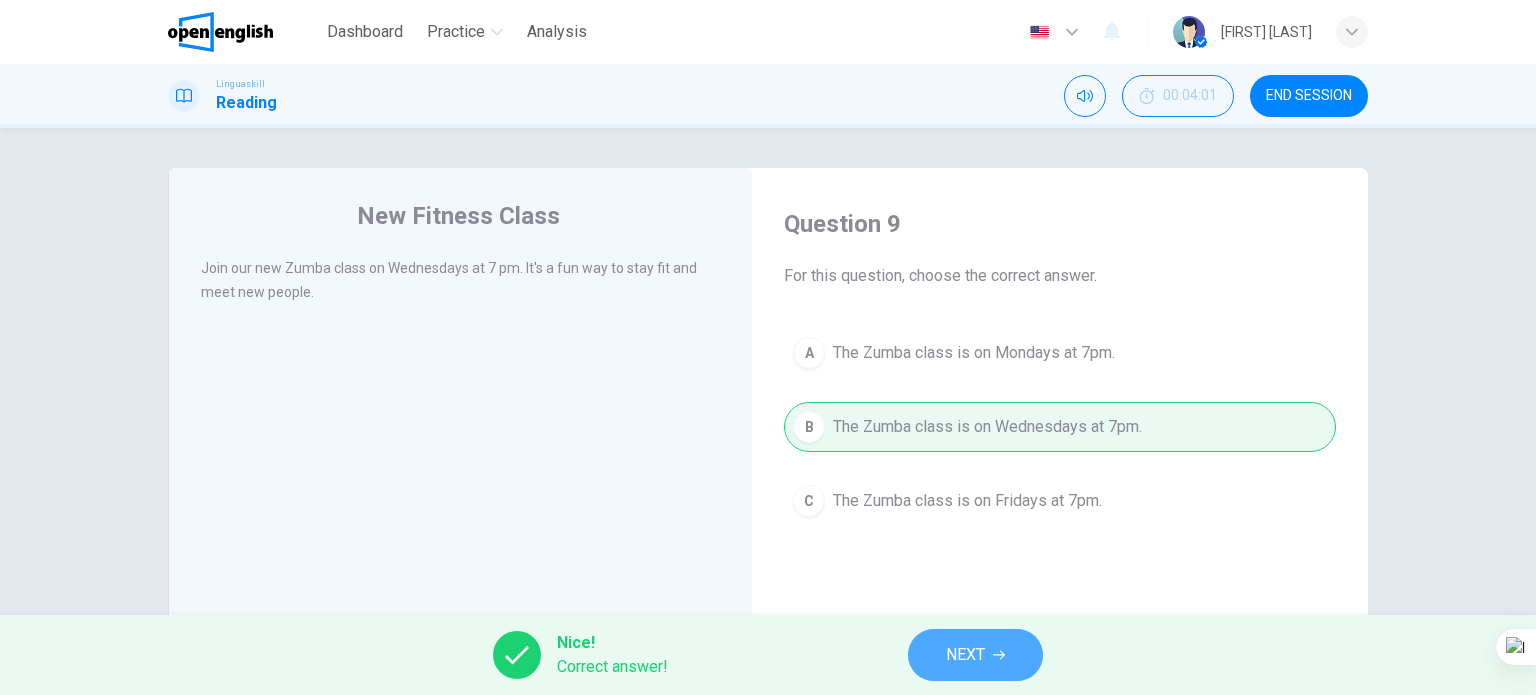 click on "NEXT" at bounding box center [975, 655] 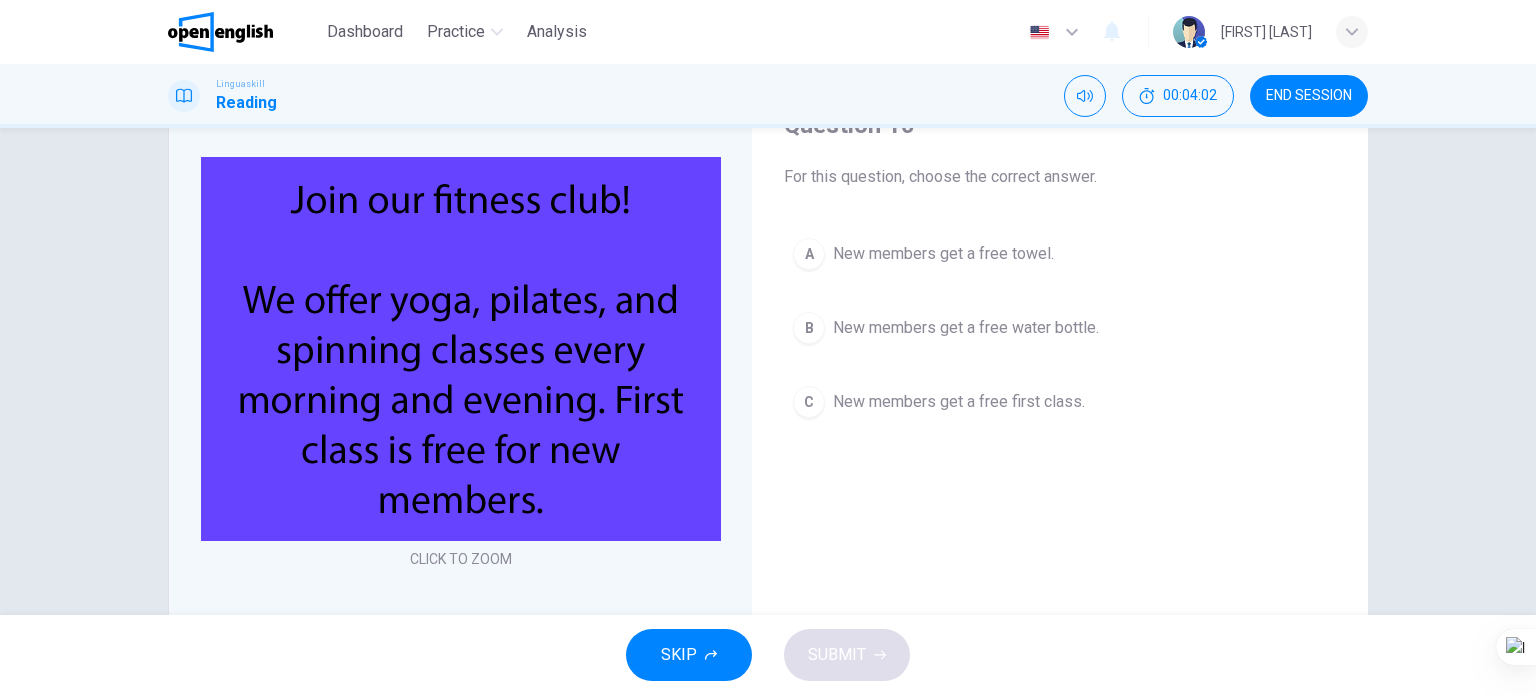scroll, scrollTop: 100, scrollLeft: 0, axis: vertical 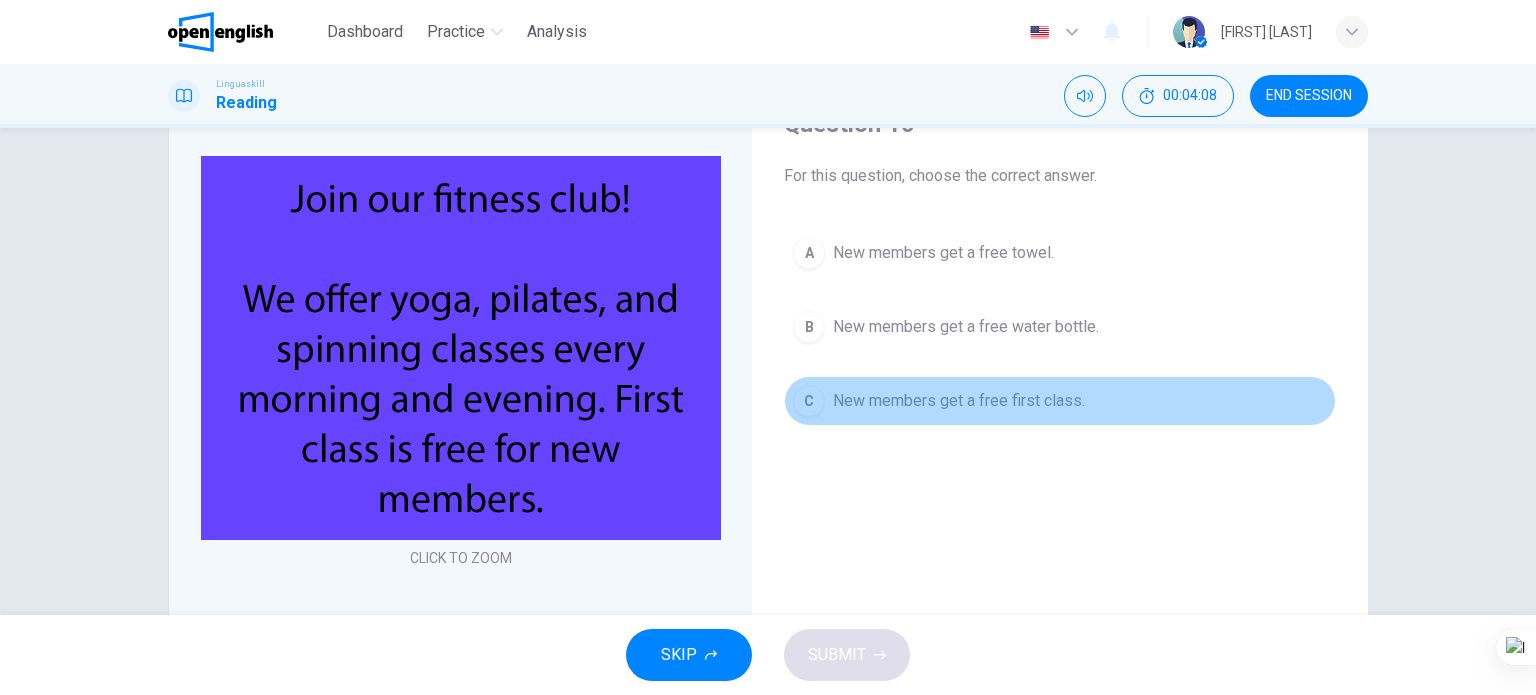 click on "New members get a free first class." at bounding box center [959, 401] 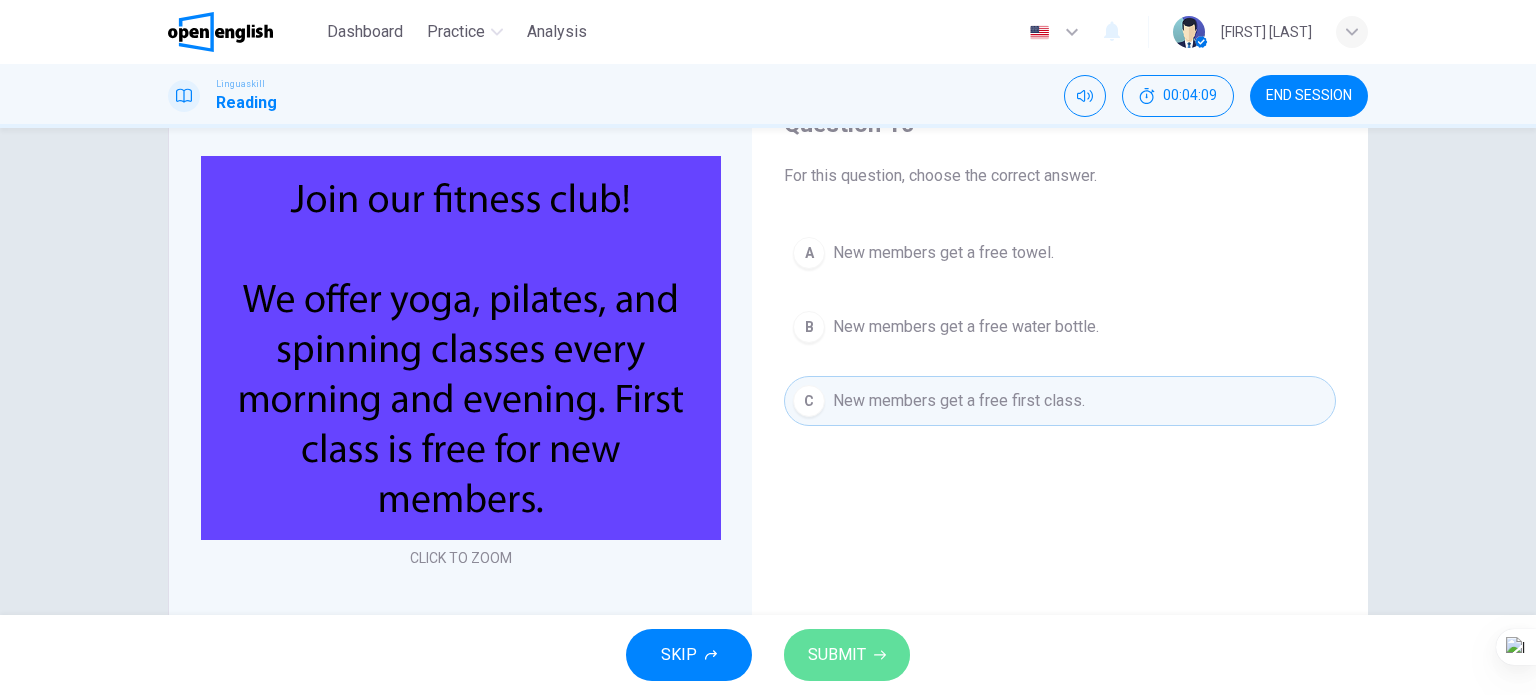 click on "SUBMIT" at bounding box center [837, 655] 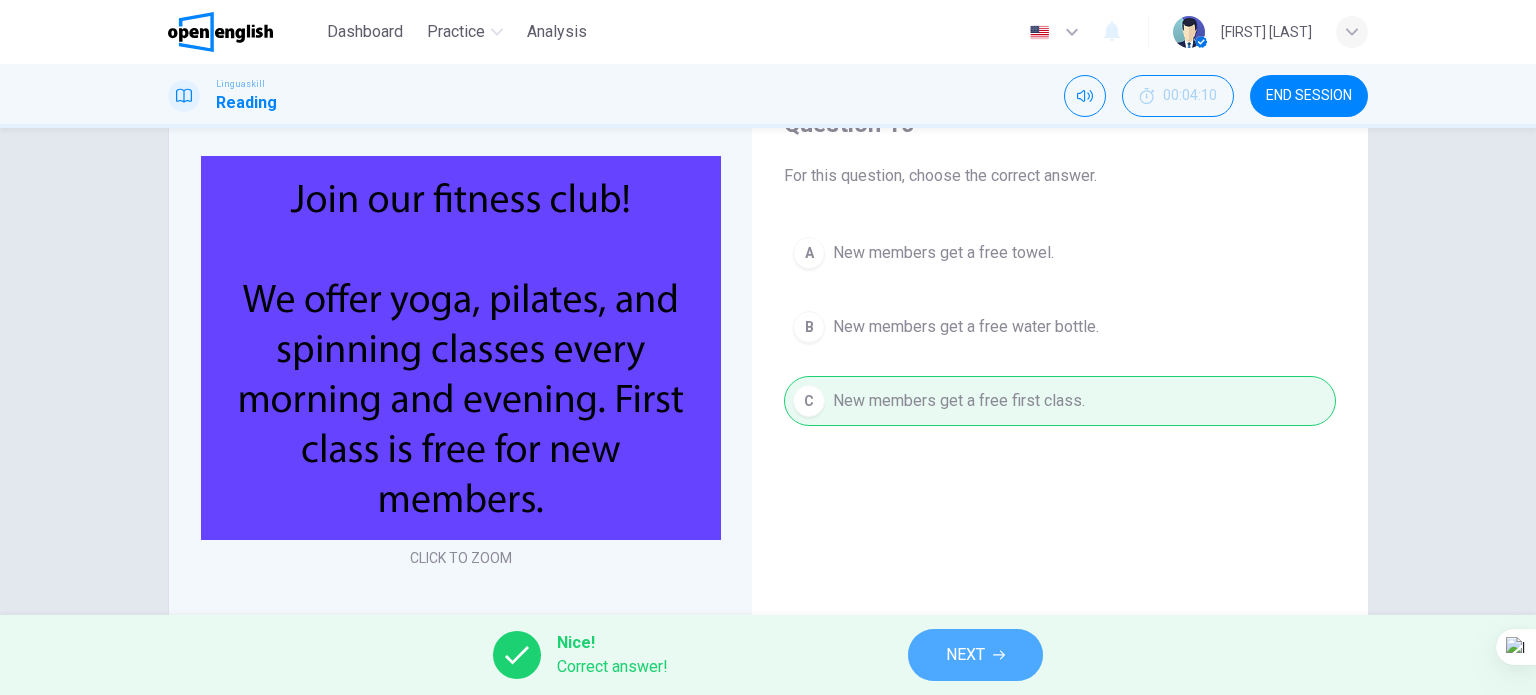 click on "NEXT" at bounding box center [975, 655] 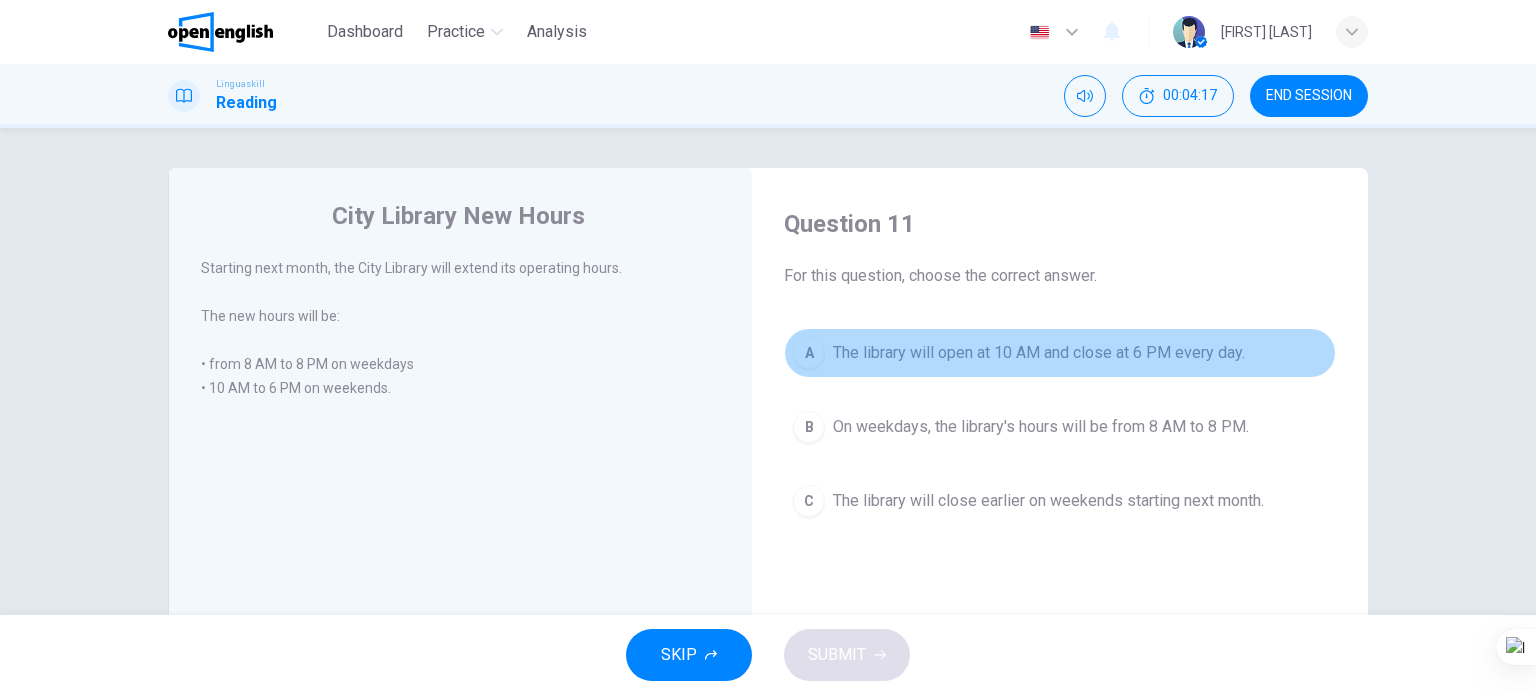 click on "The library will open at 10 AM and close at 6 PM every day." at bounding box center (1039, 353) 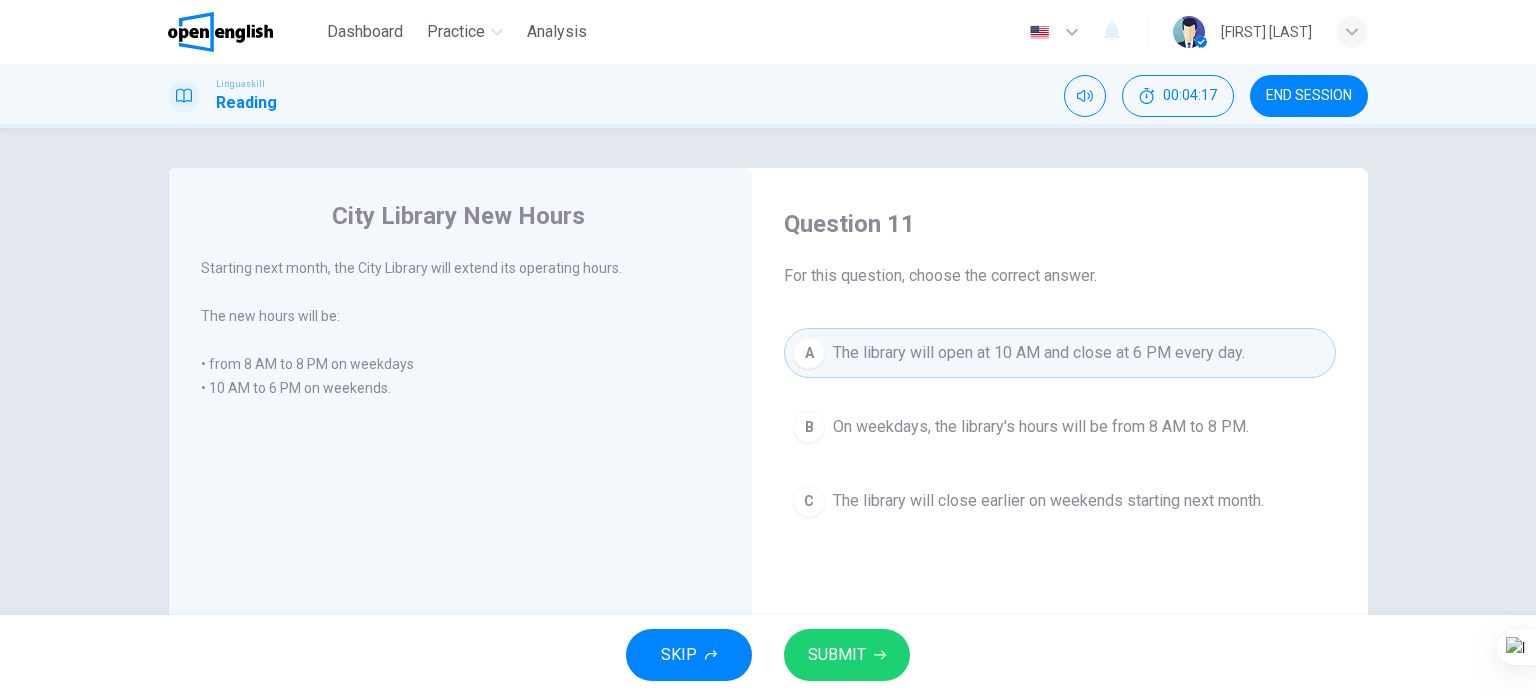 click on "SUBMIT" at bounding box center [837, 655] 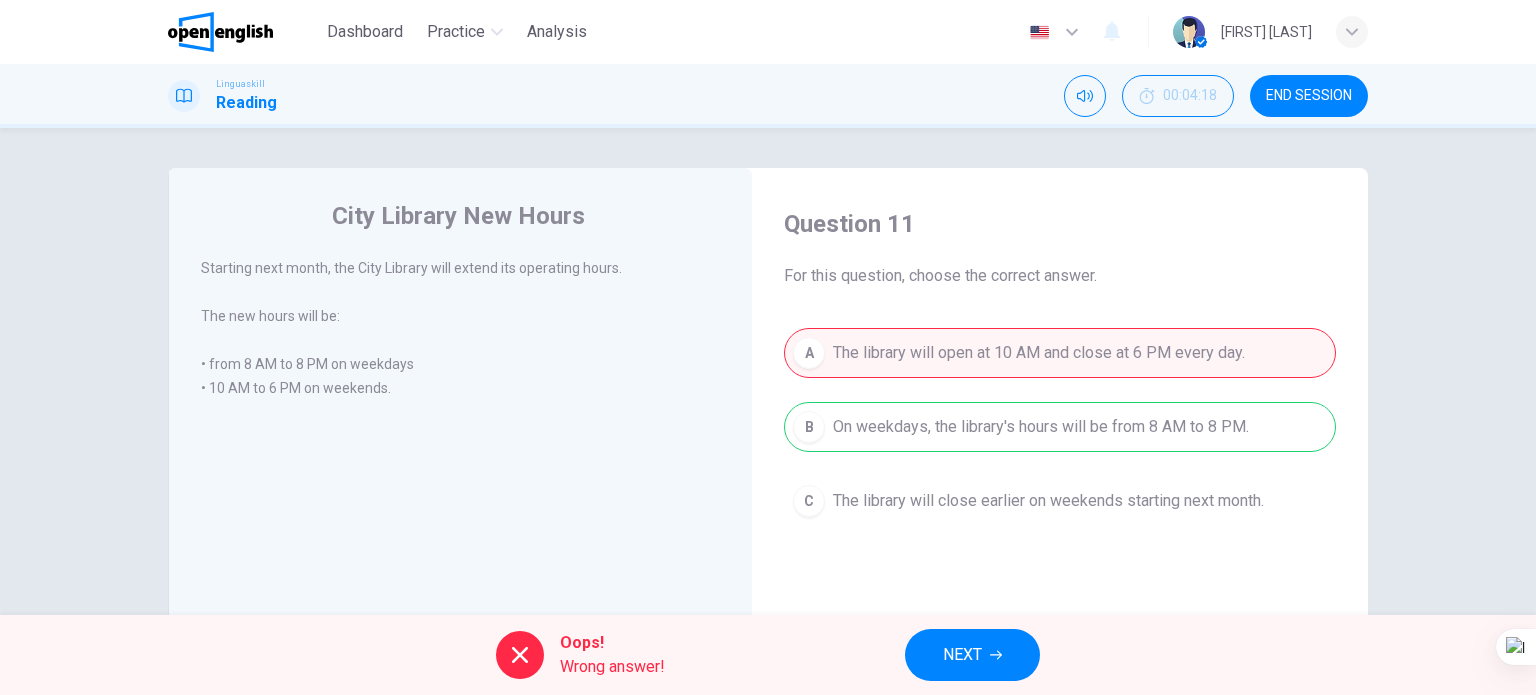 click on "NEXT" at bounding box center [972, 655] 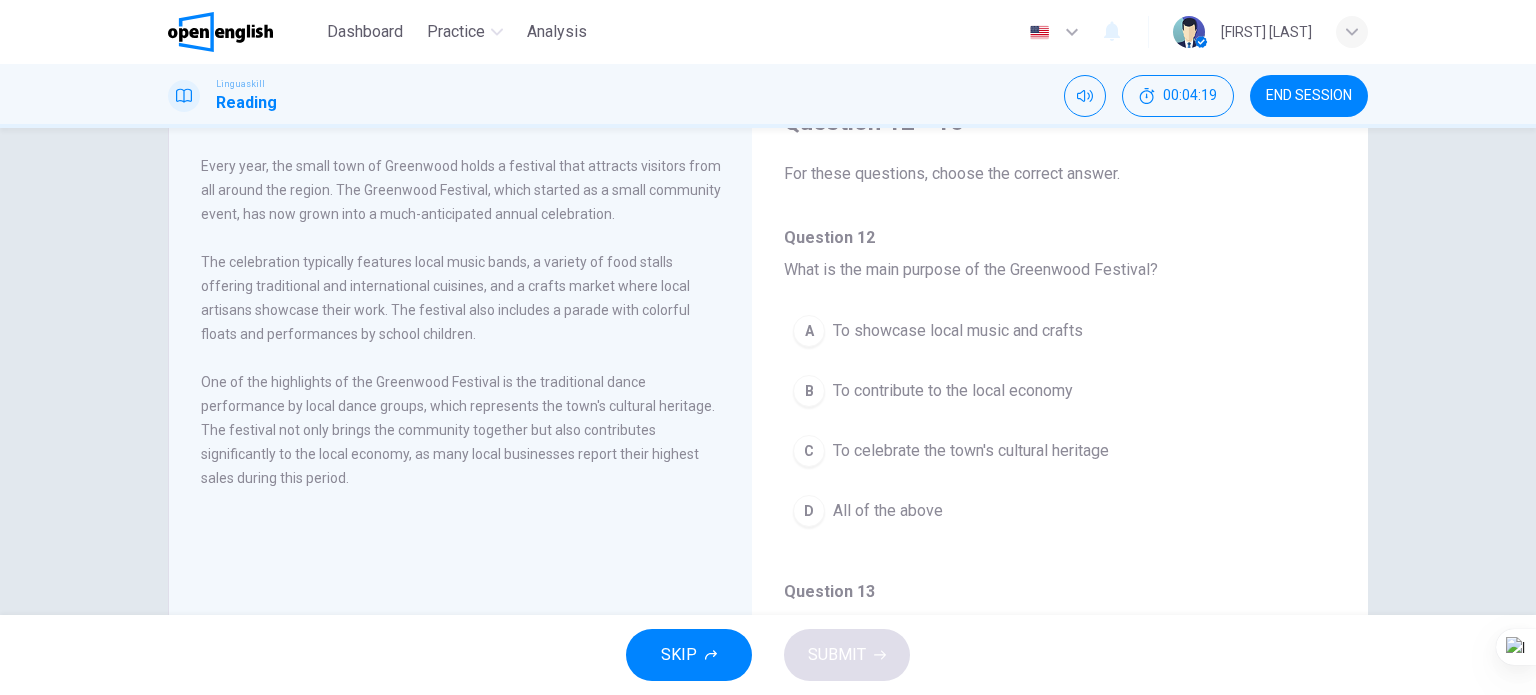 scroll, scrollTop: 0, scrollLeft: 0, axis: both 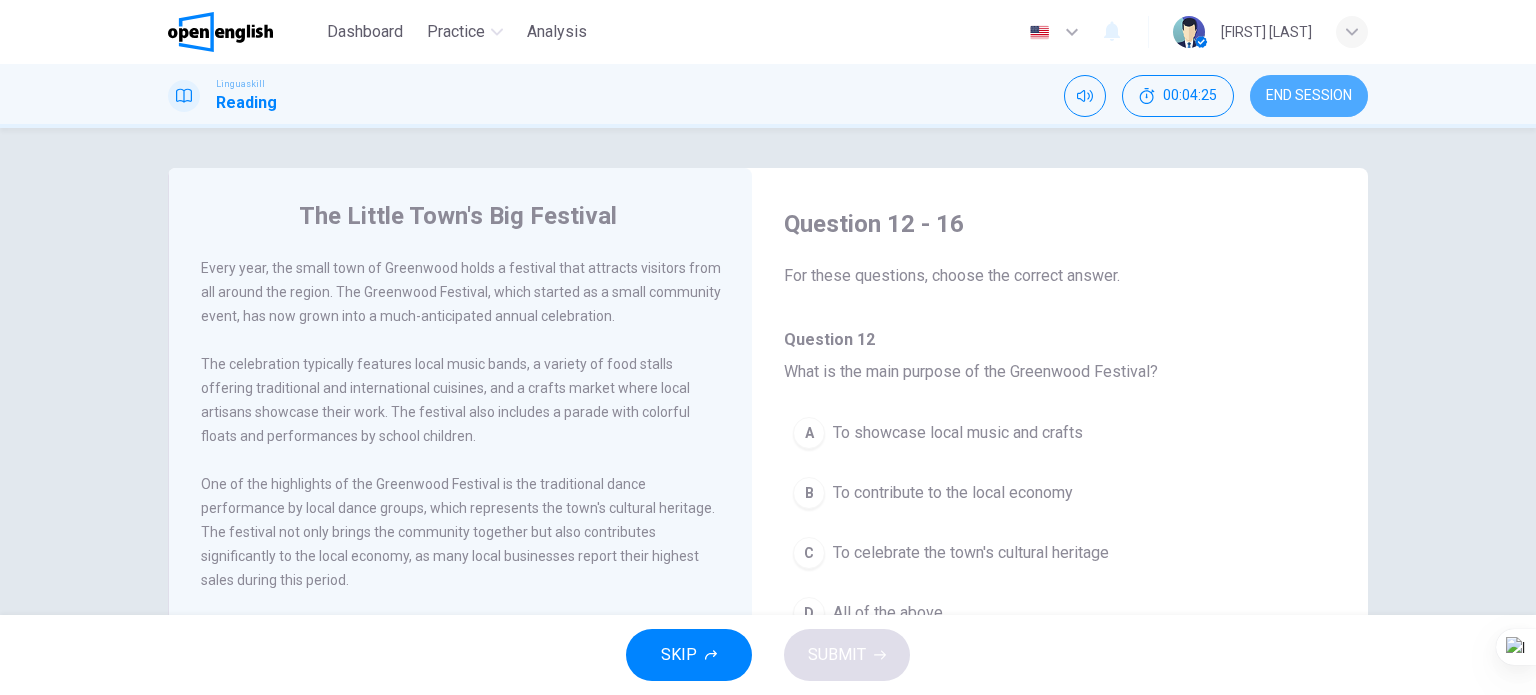 click on "END SESSION" at bounding box center [1309, 96] 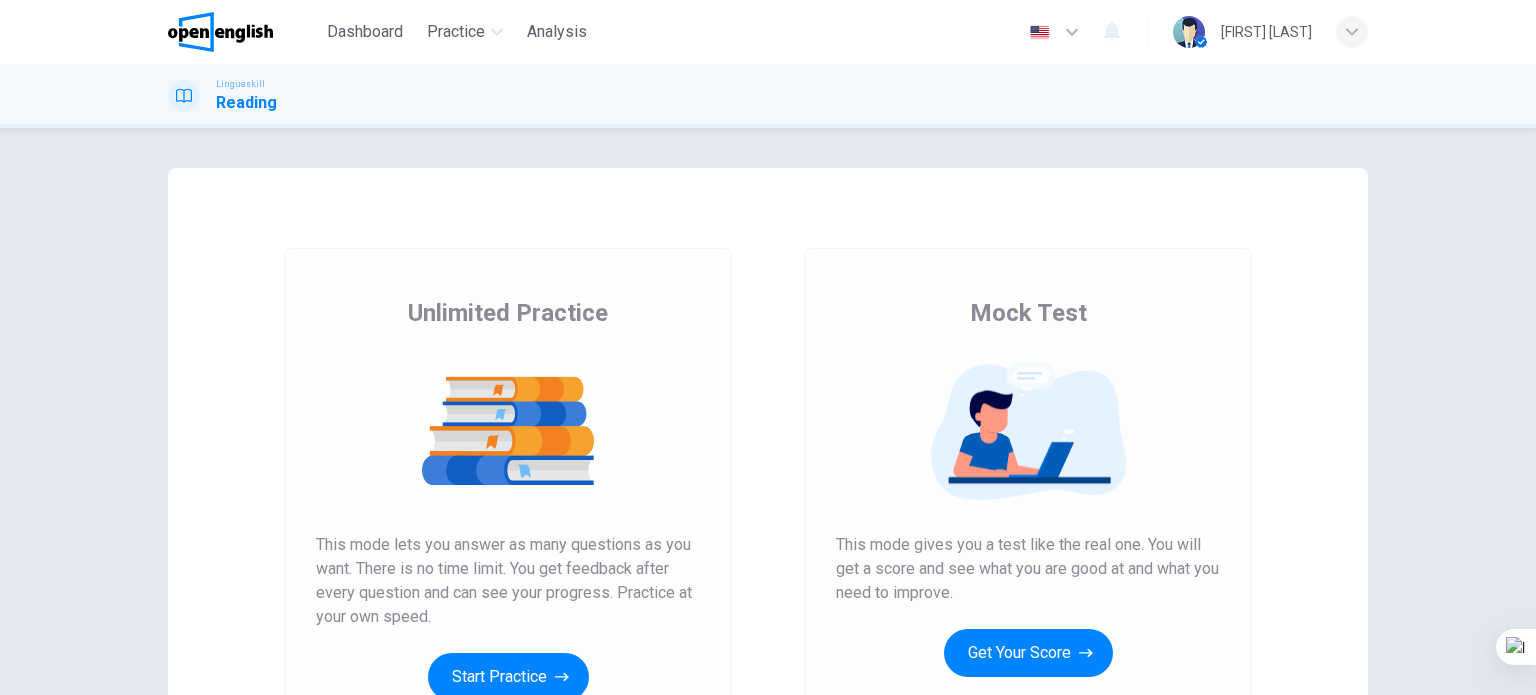 scroll, scrollTop: 0, scrollLeft: 0, axis: both 